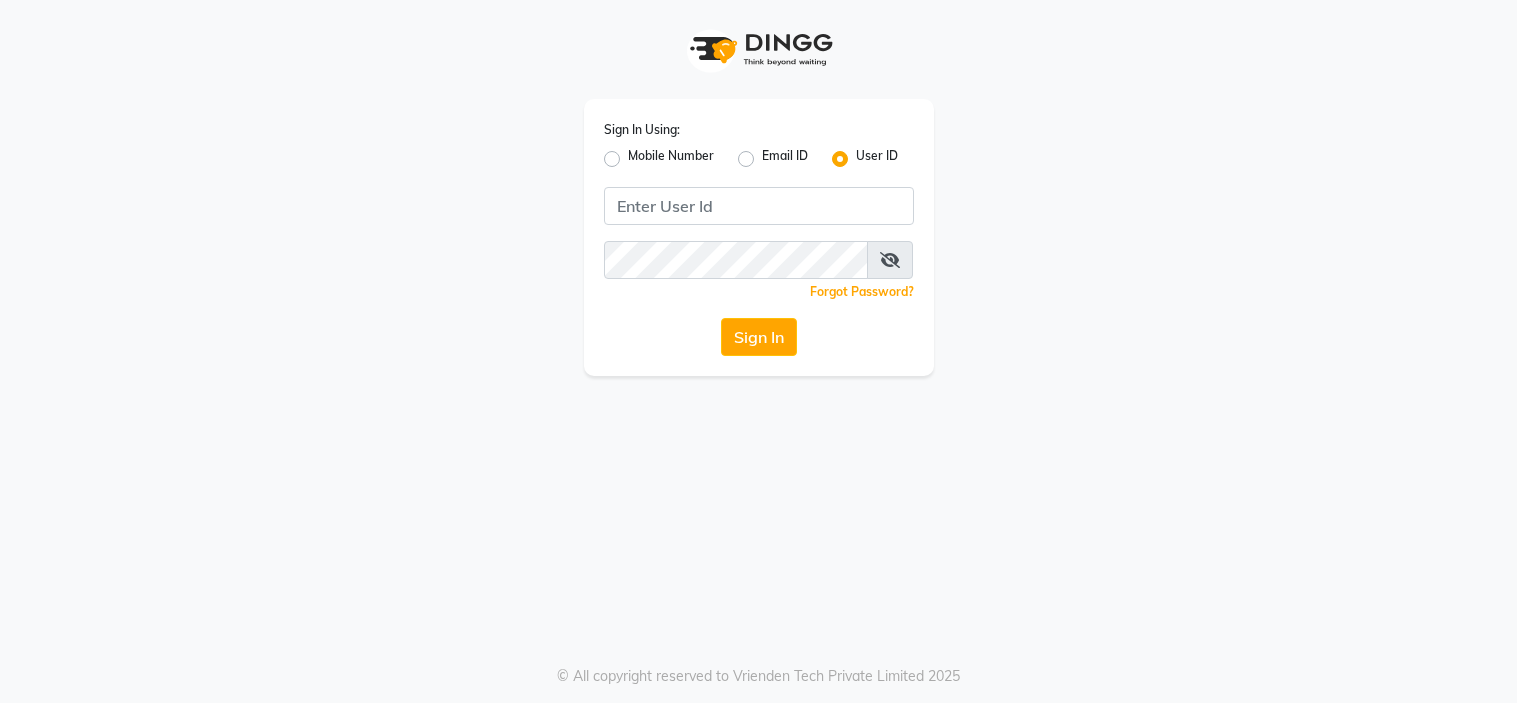 scroll, scrollTop: 0, scrollLeft: 0, axis: both 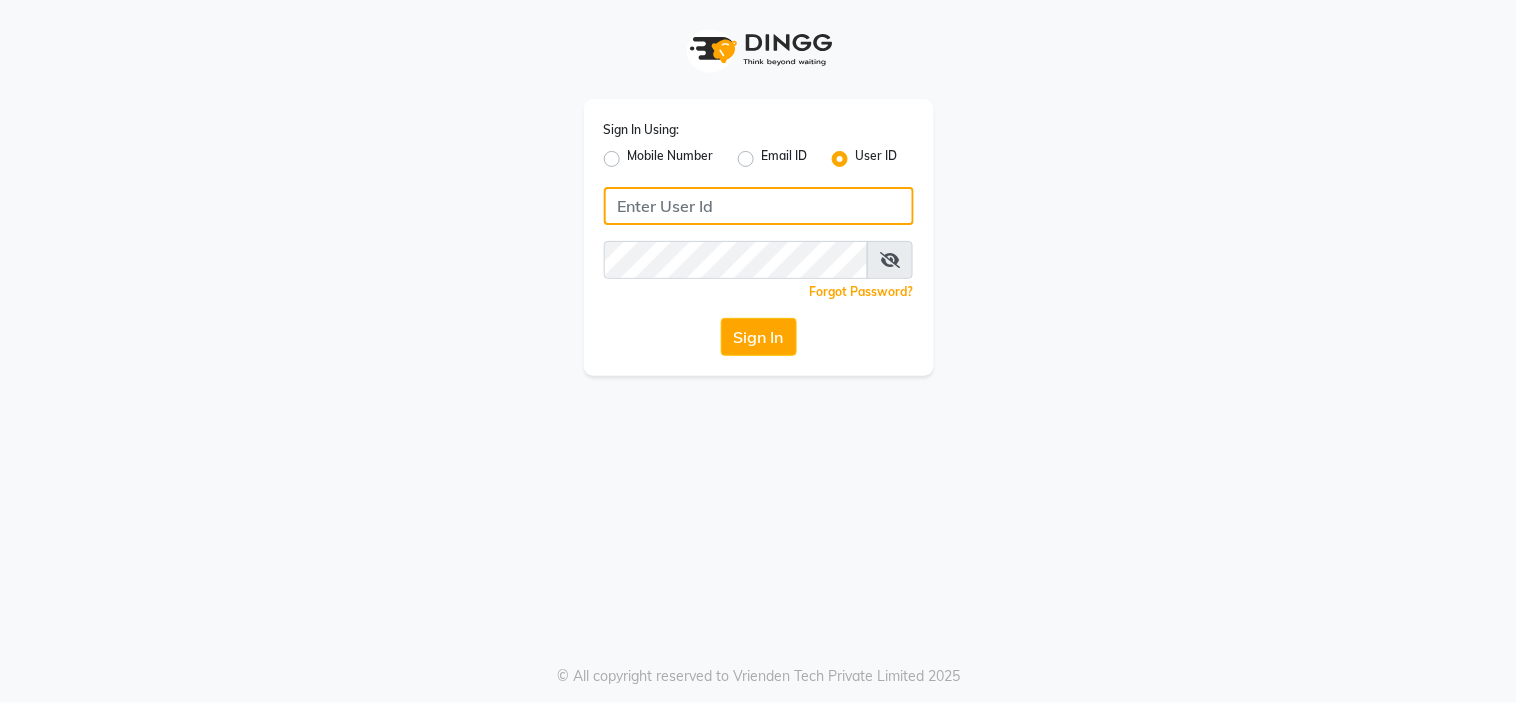 type on "artistry123" 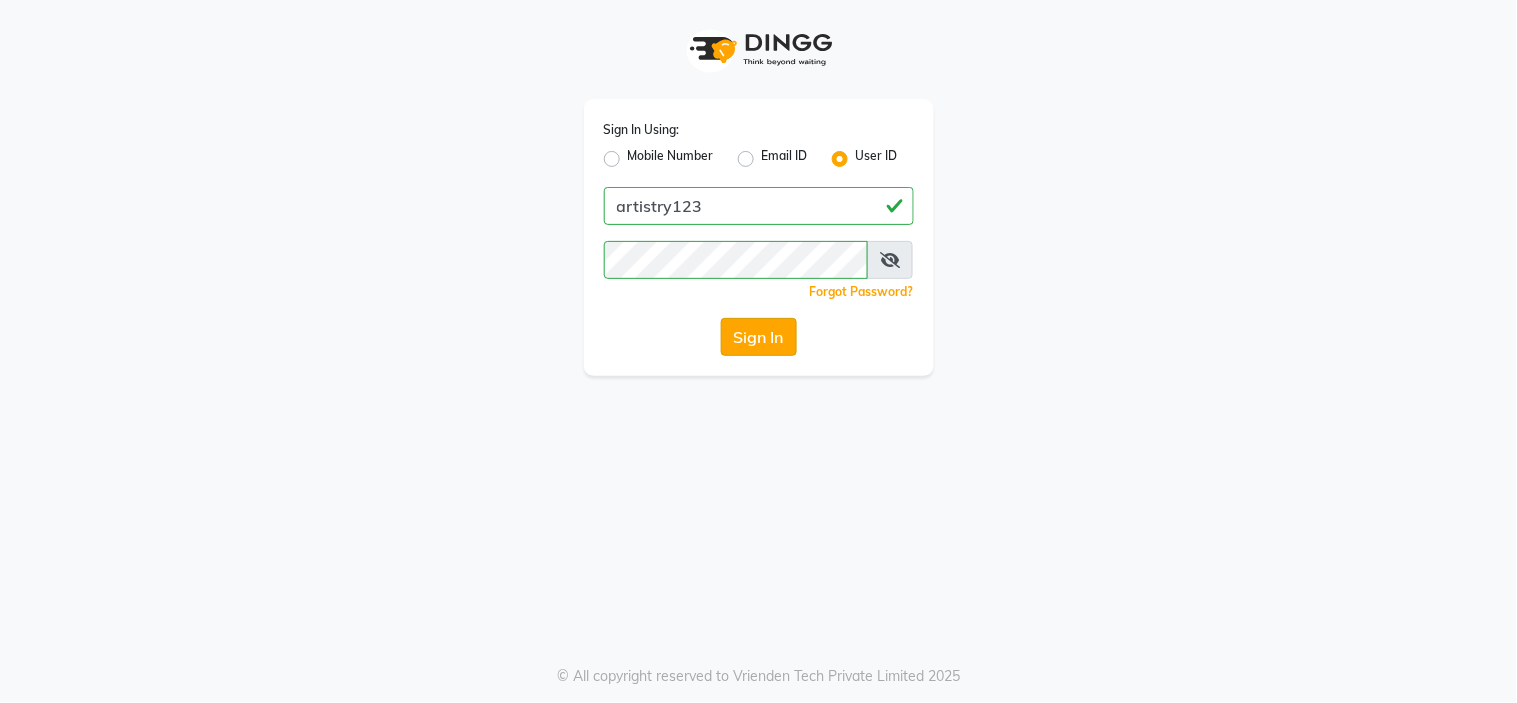click on "Sign In" 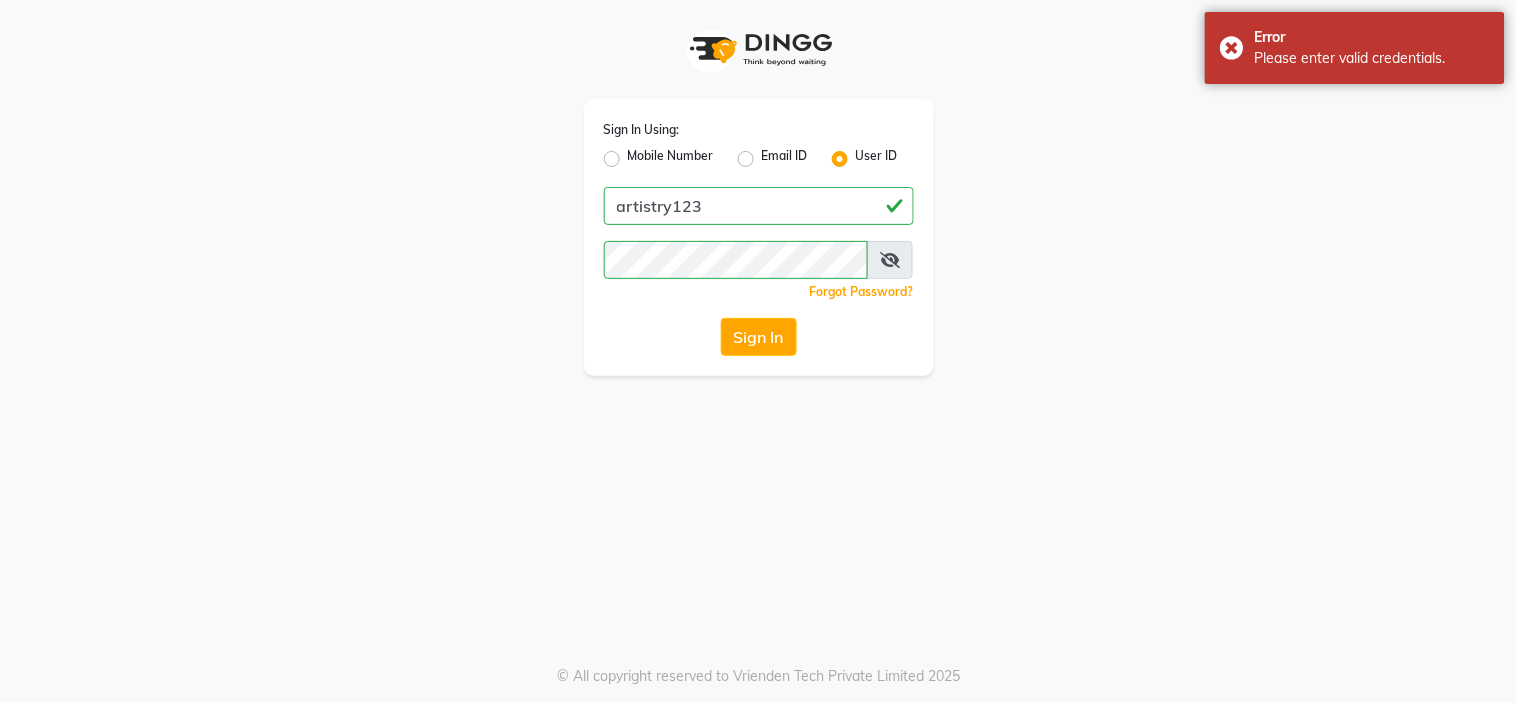 click at bounding box center [890, 260] 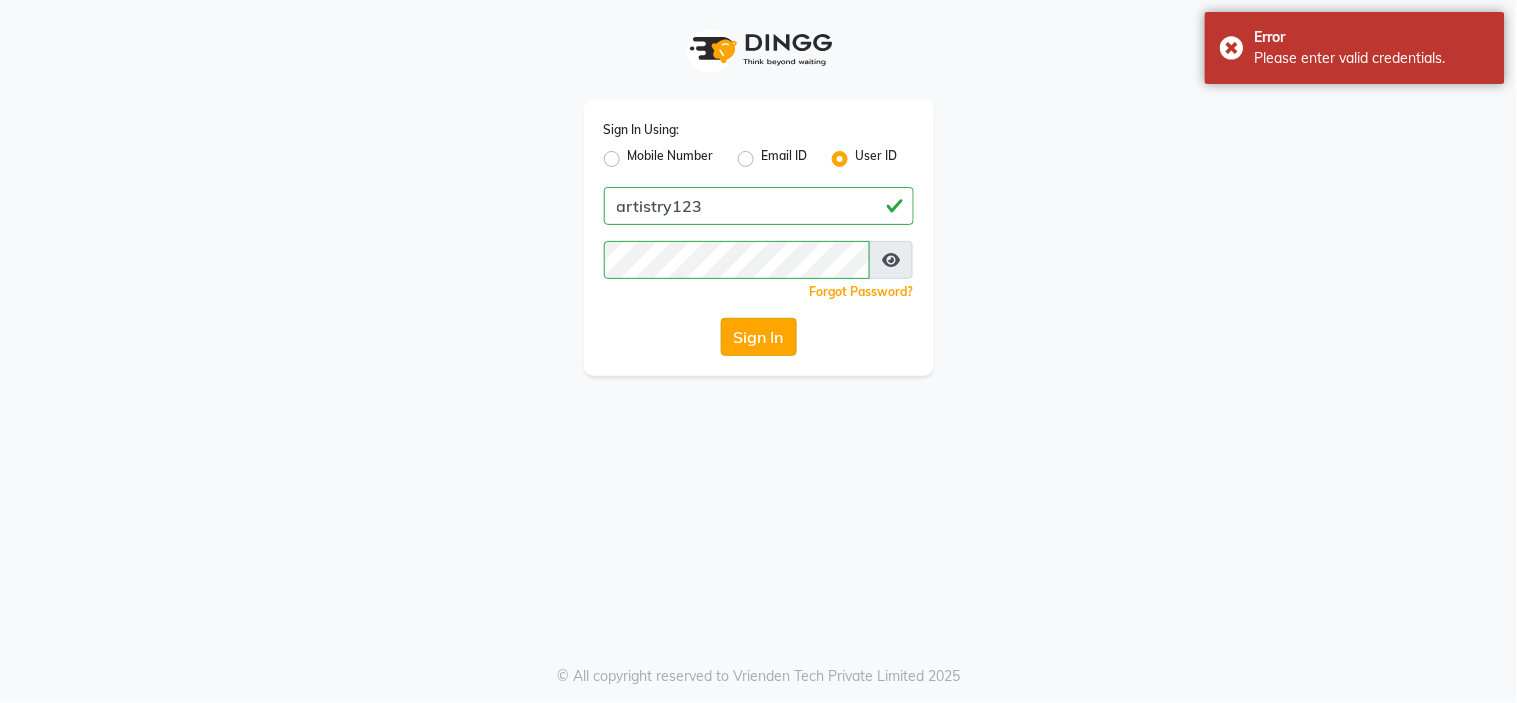 click on "Sign In" 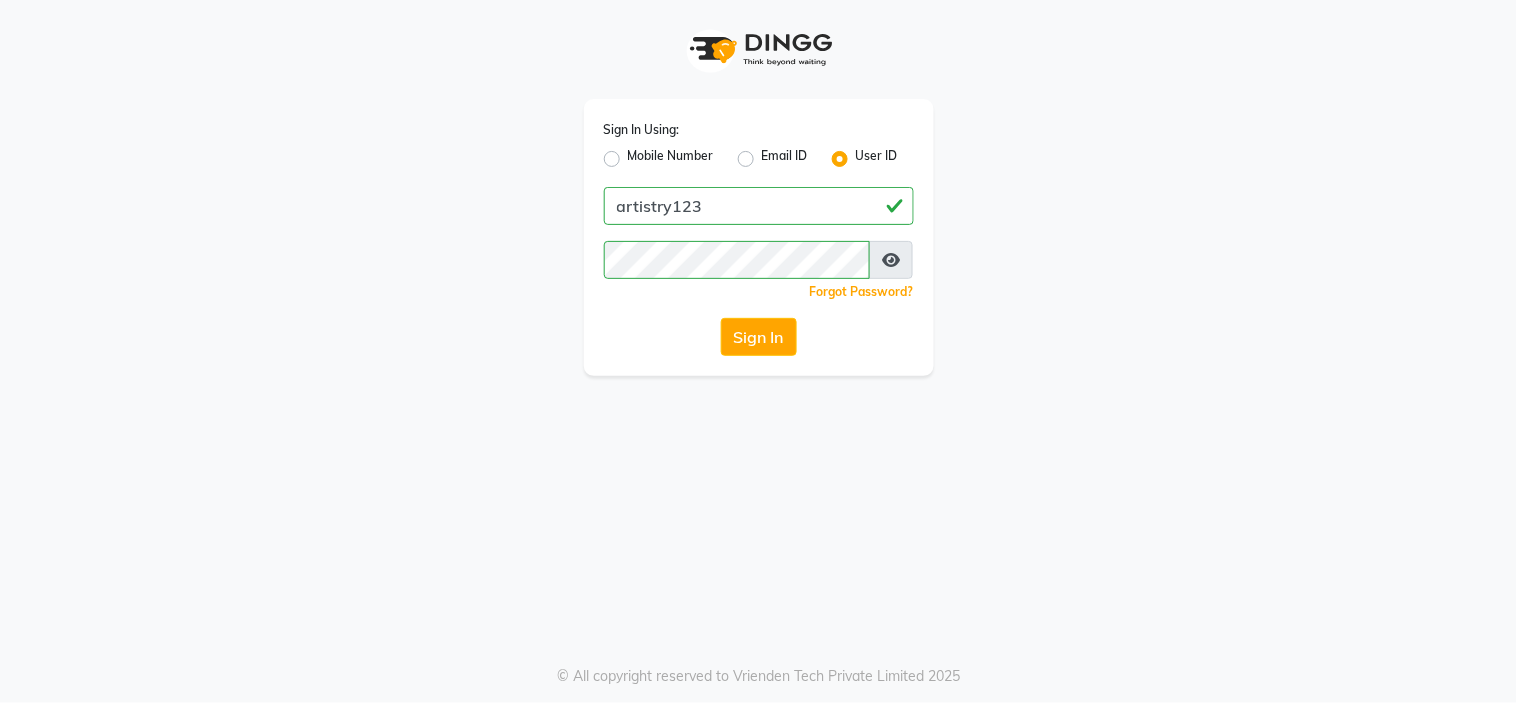 click on "Sign In Using: Mobile Number Email ID User ID artistry123  Remember me Forgot Password?  Sign In   © All copyright reserved to Vrienden Tech Private Limited [DATE]" at bounding box center (758, 351) 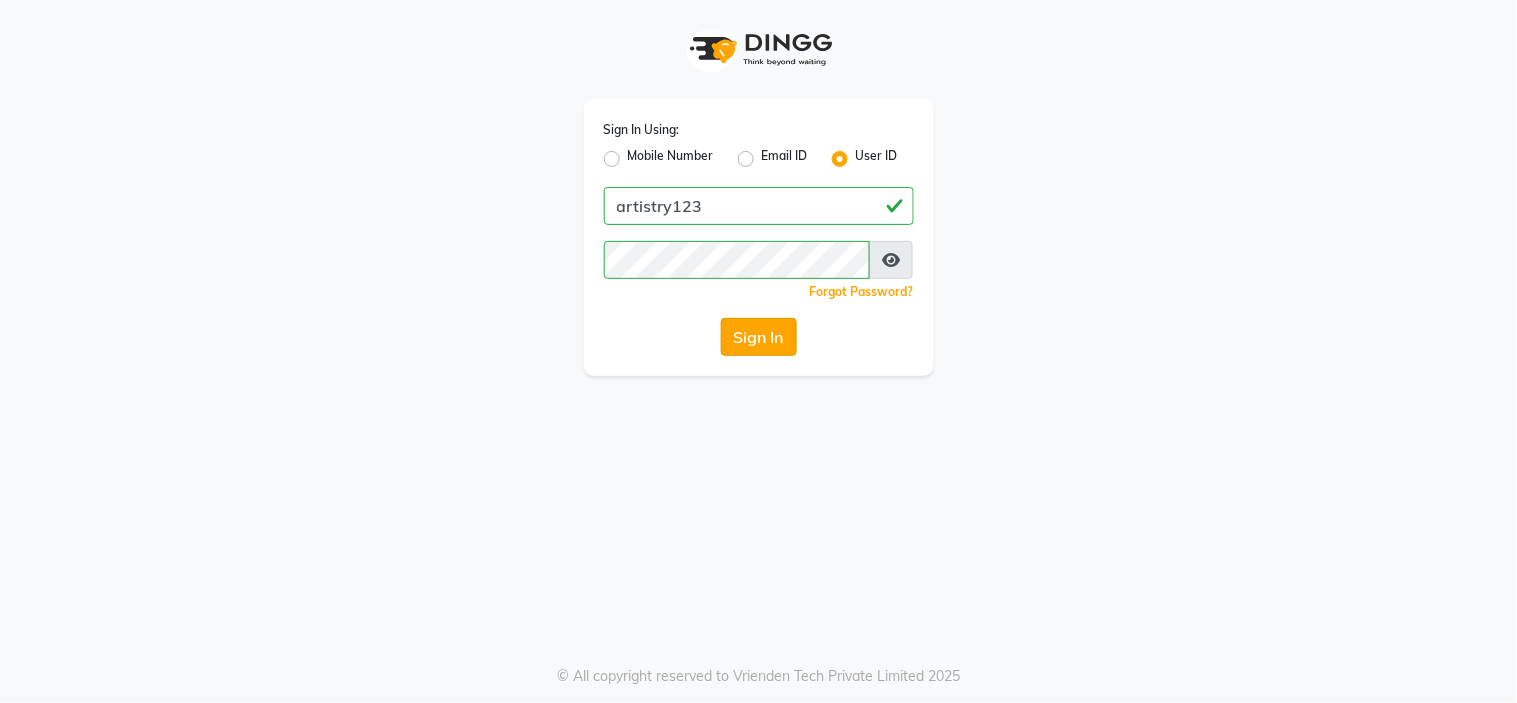 click on "Sign In" 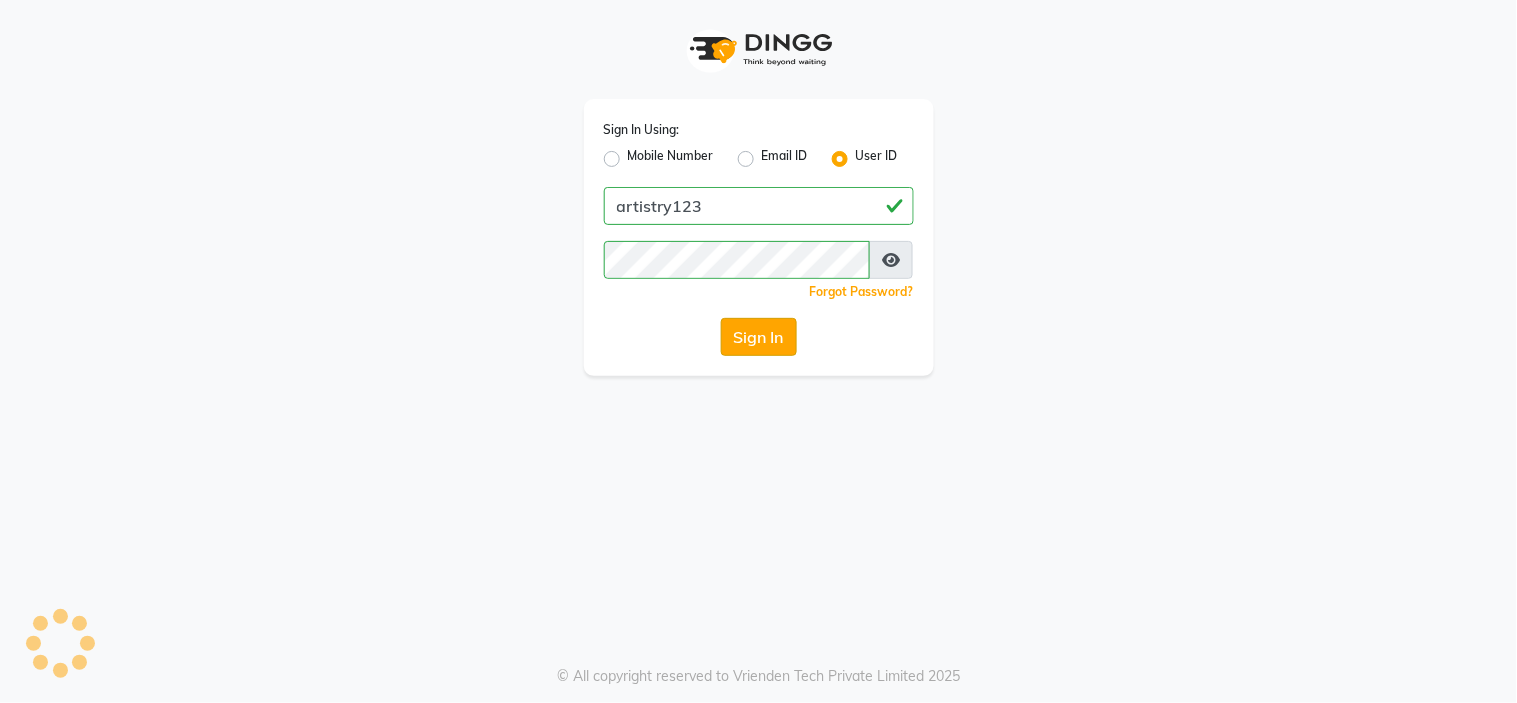 click on "Sign In" 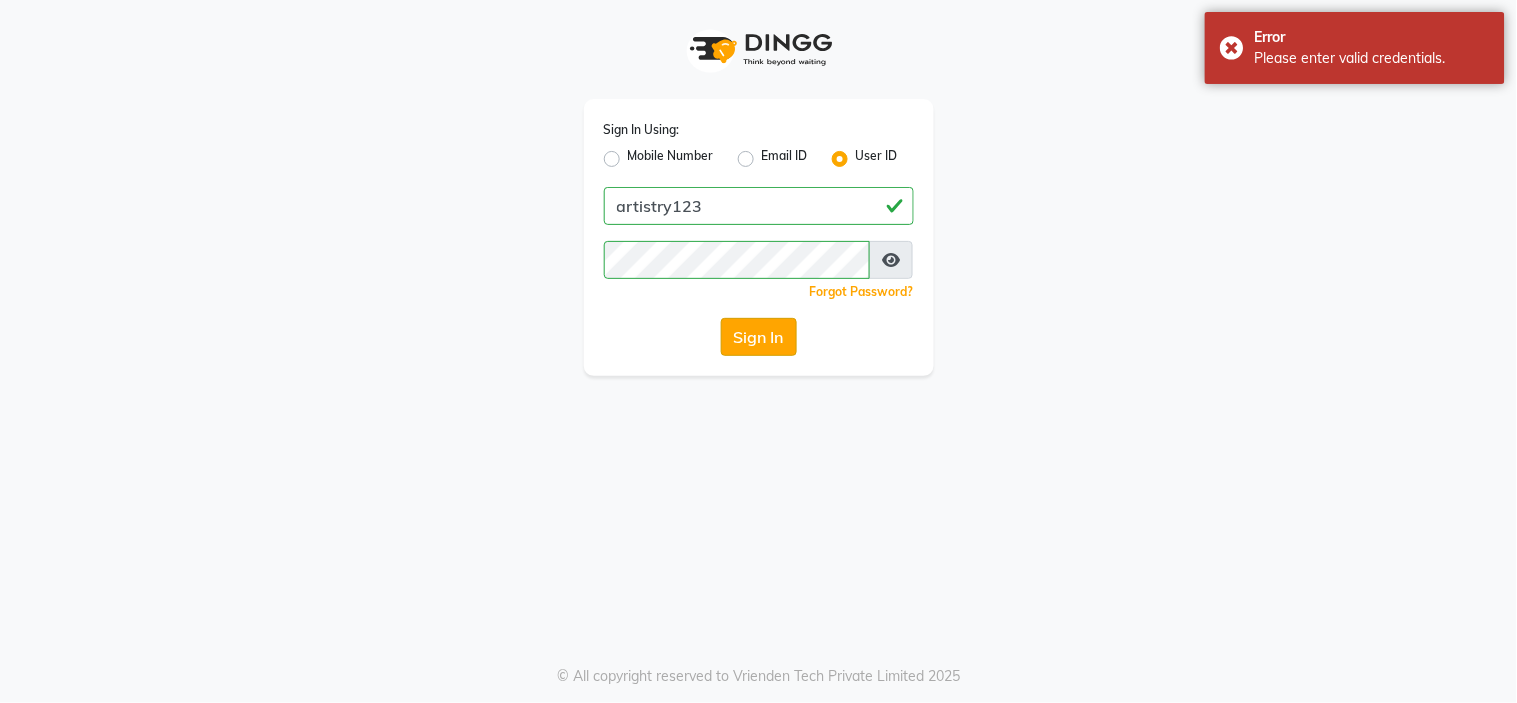 click on "Sign In" 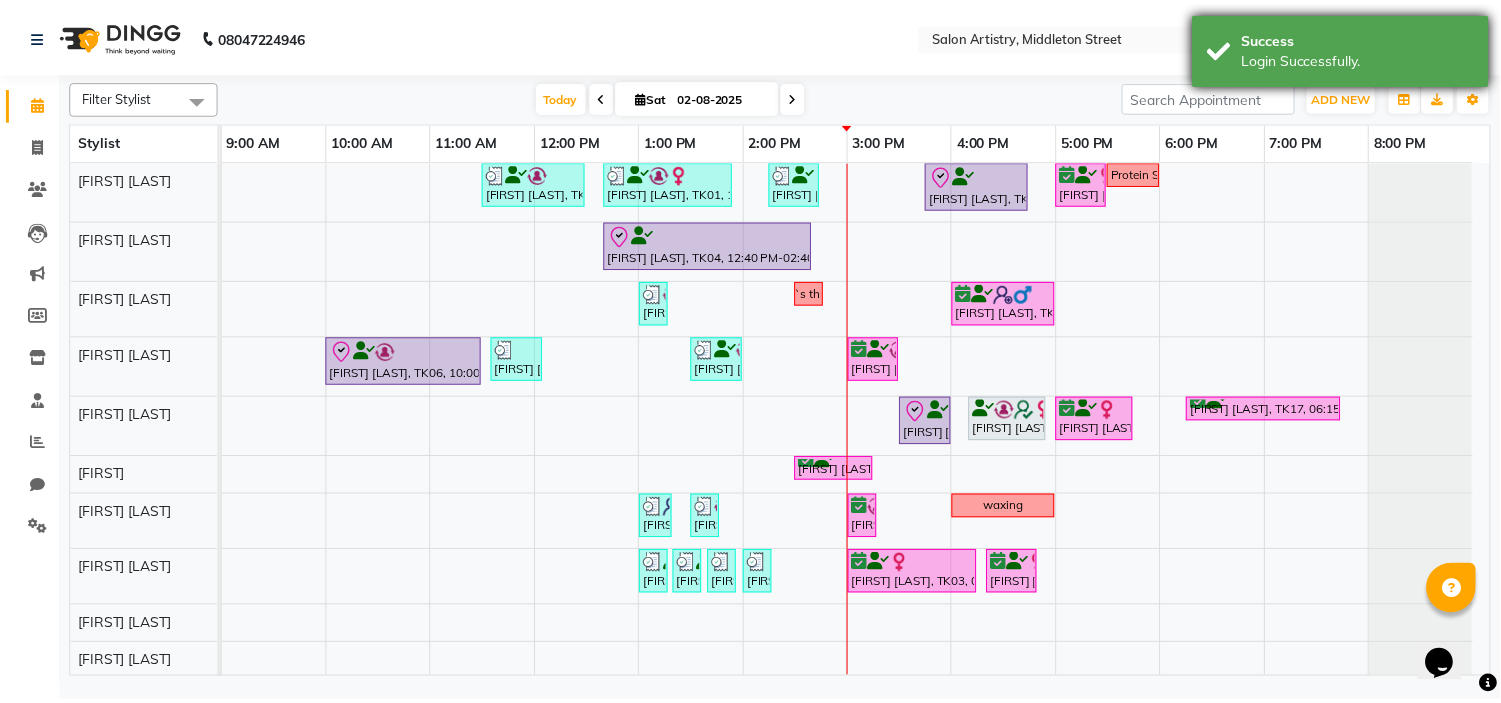 scroll, scrollTop: 0, scrollLeft: 0, axis: both 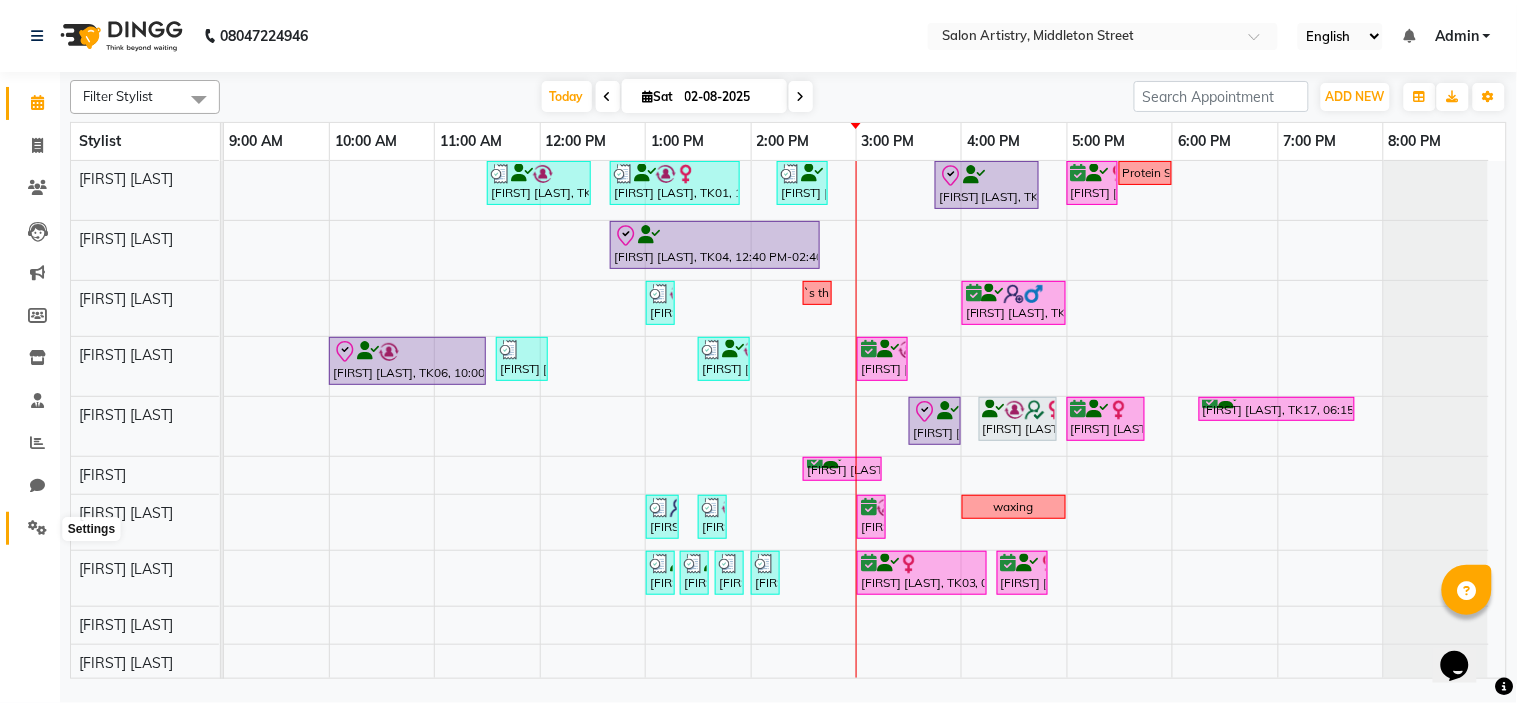 click 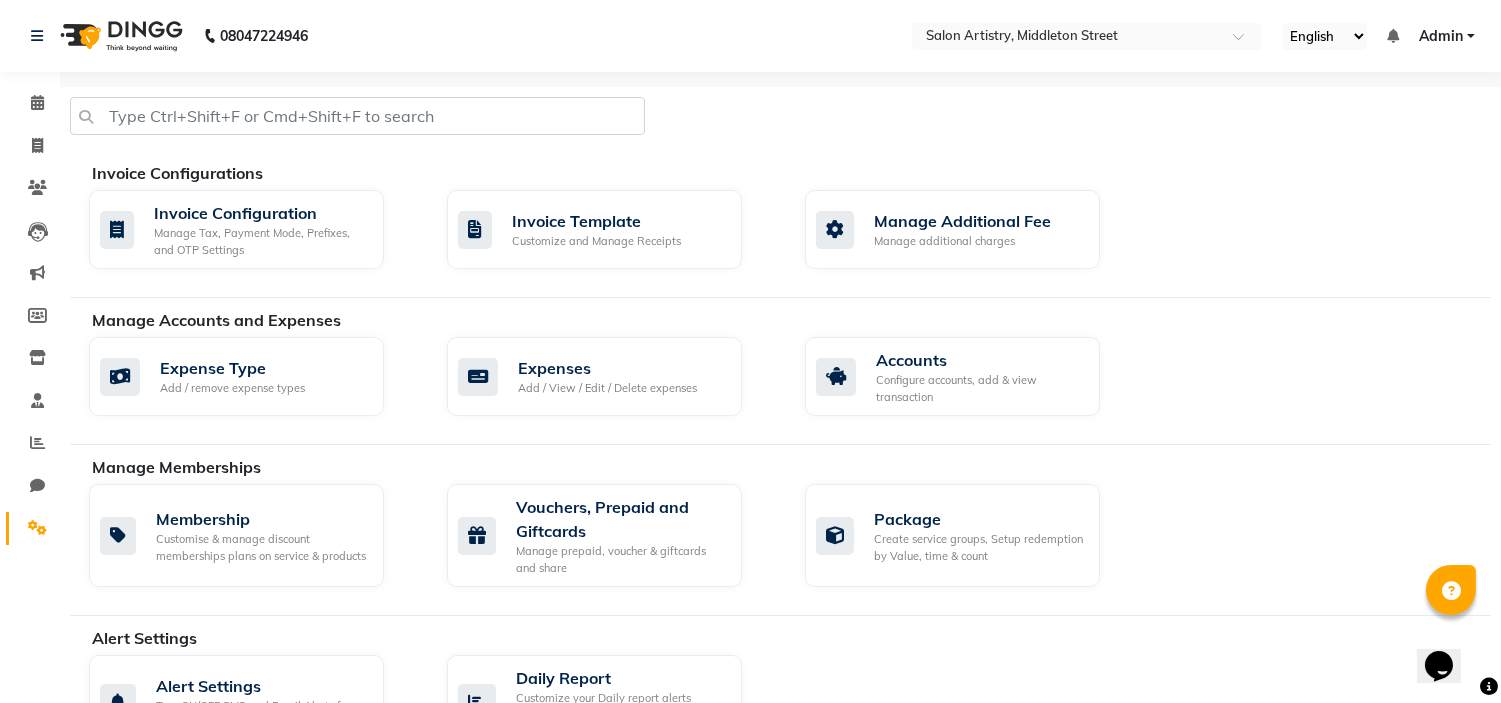 click 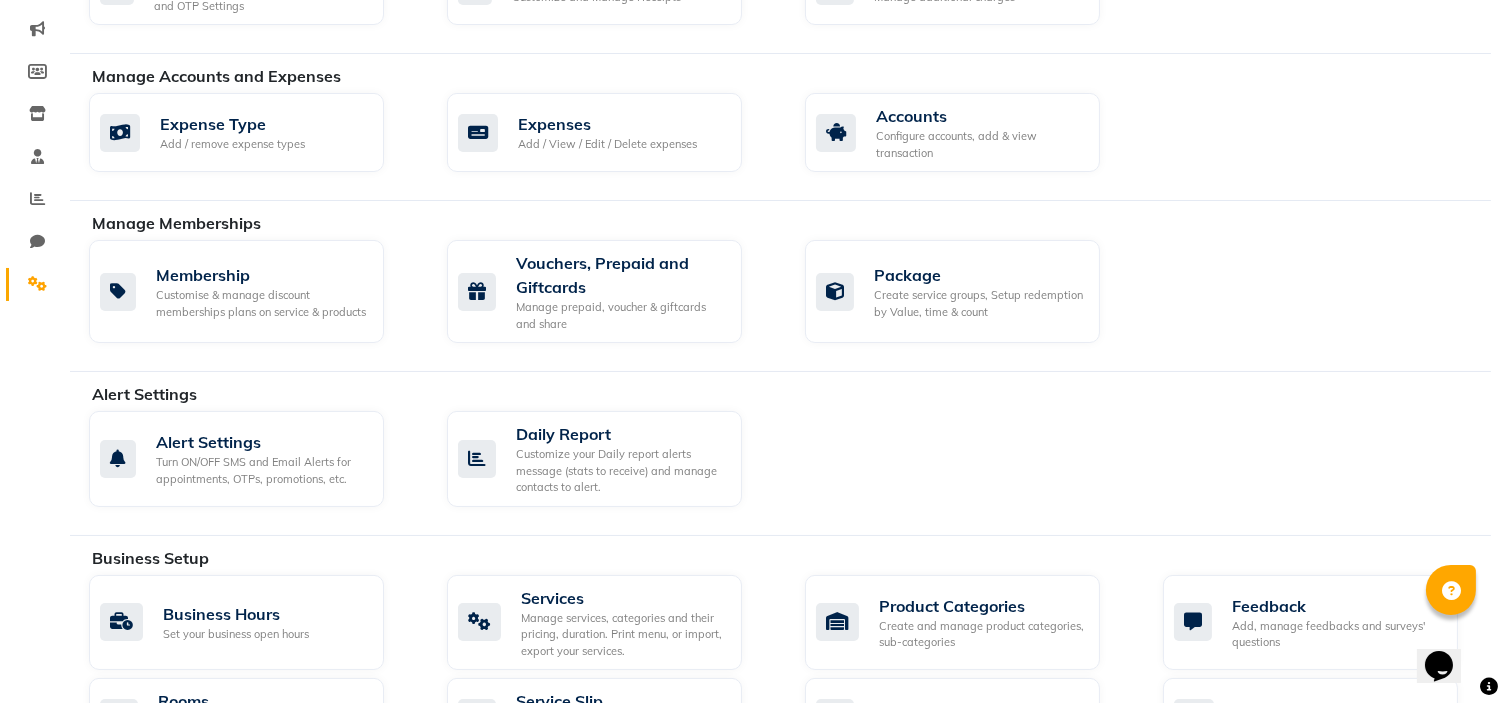 scroll, scrollTop: 0, scrollLeft: 0, axis: both 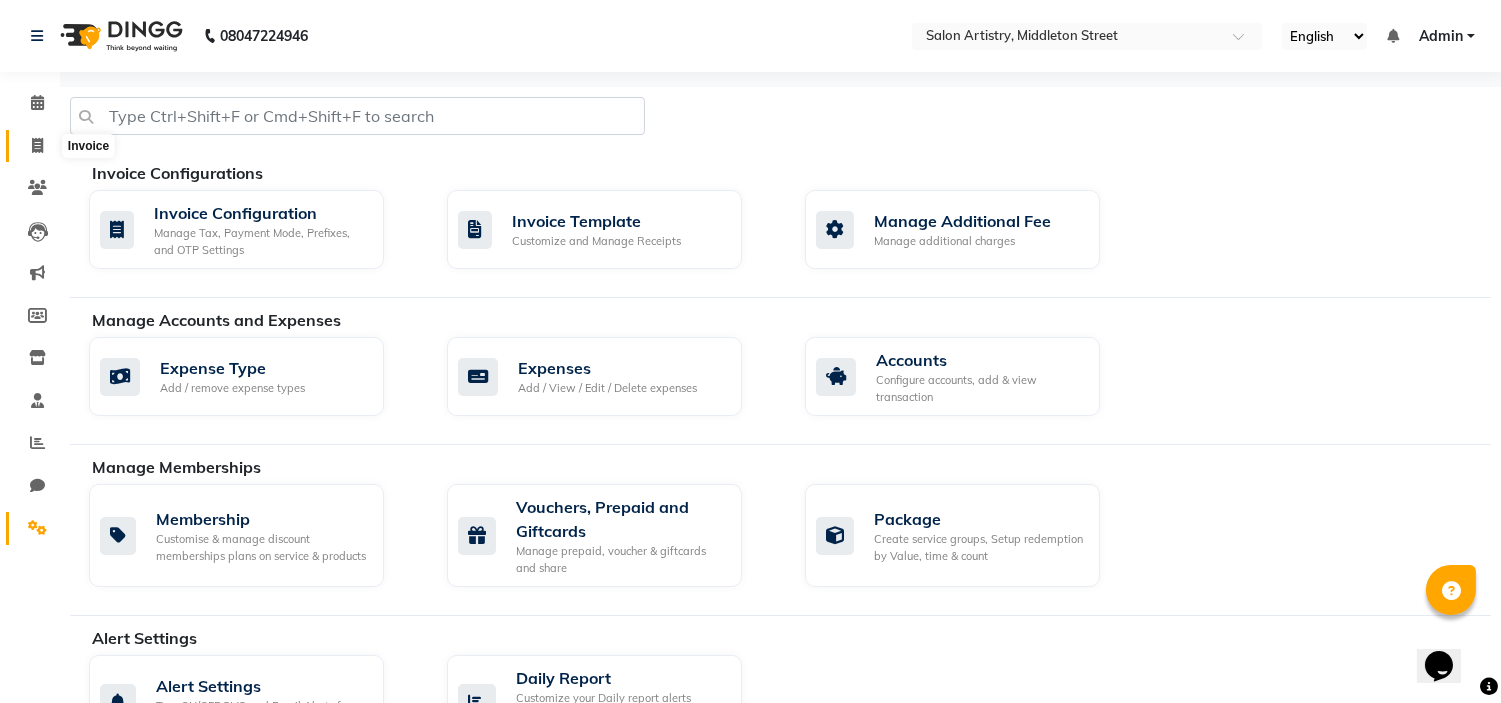 click 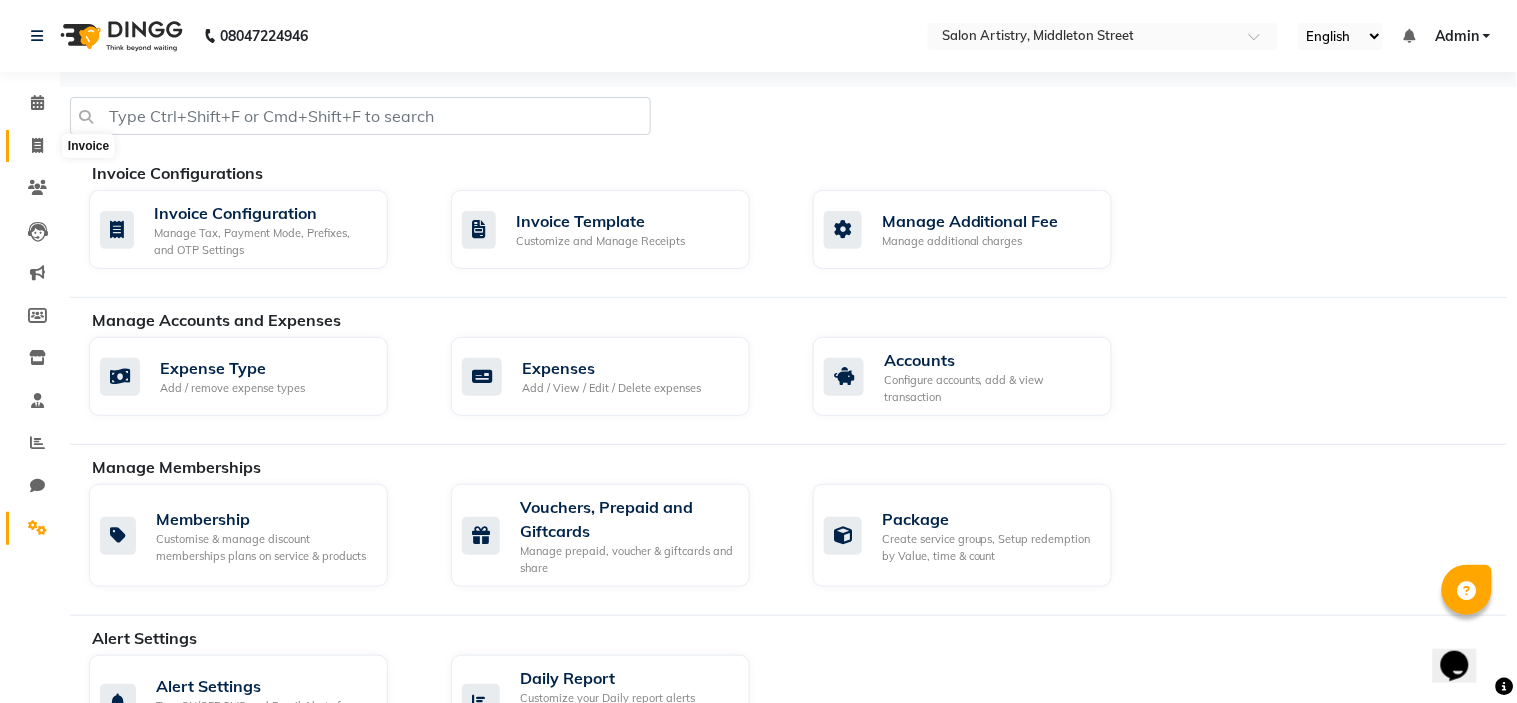 select on "service" 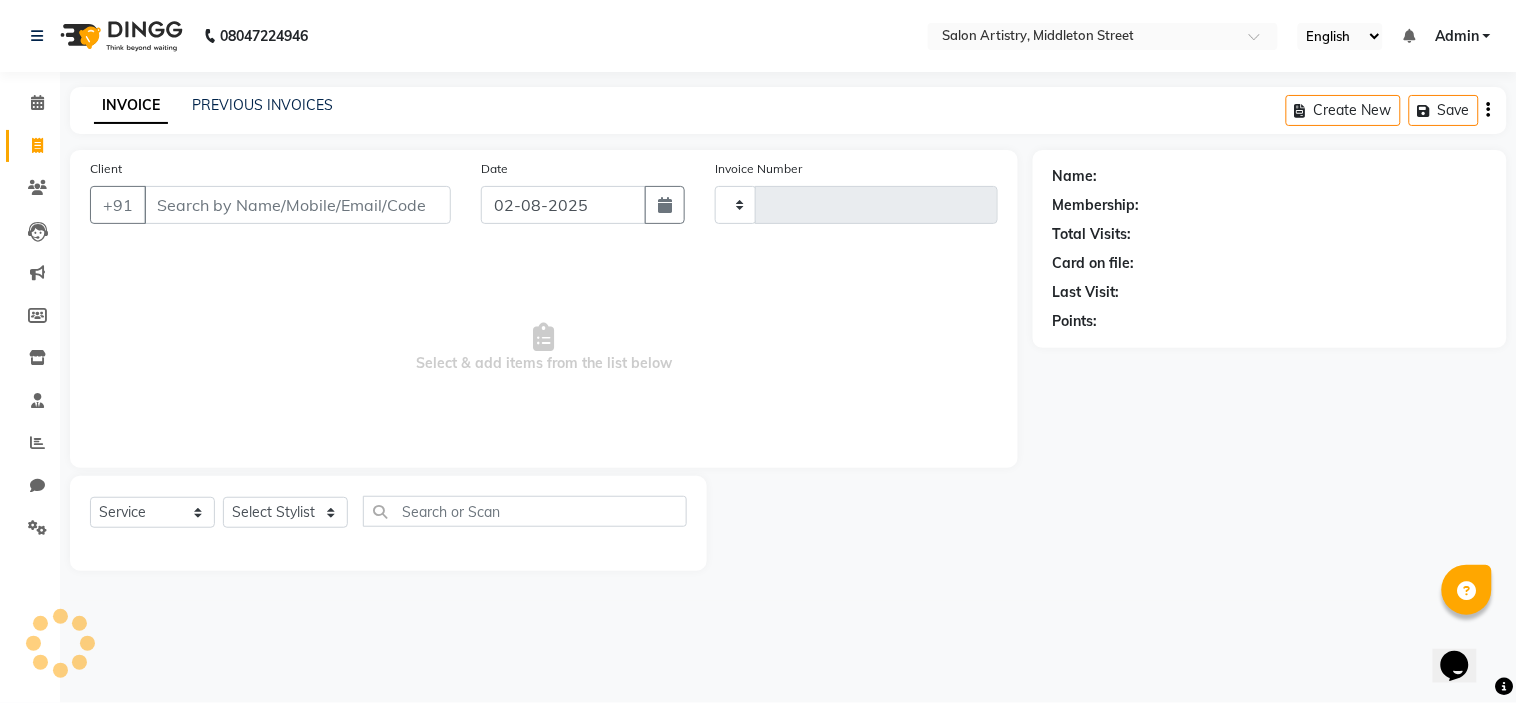 type on "1772" 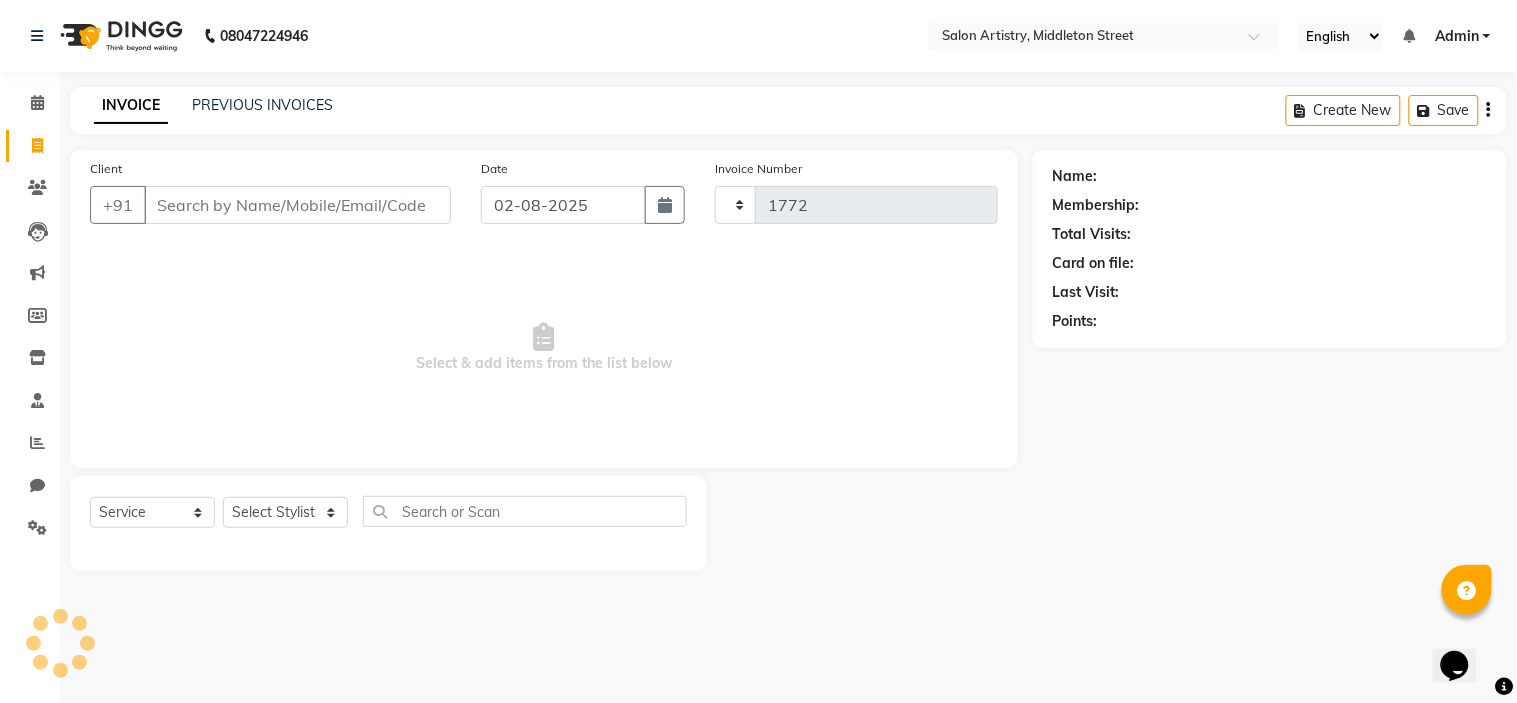 select on "8285" 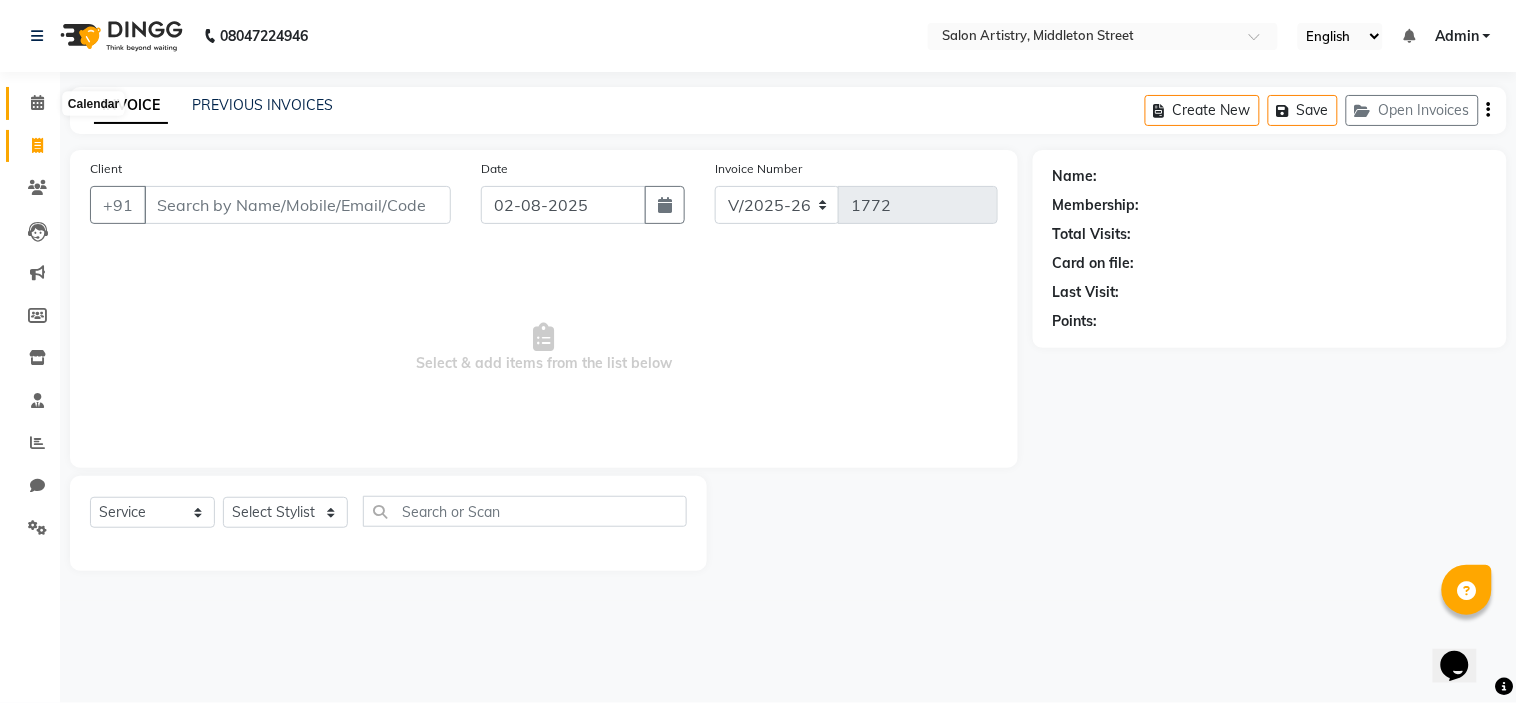 click 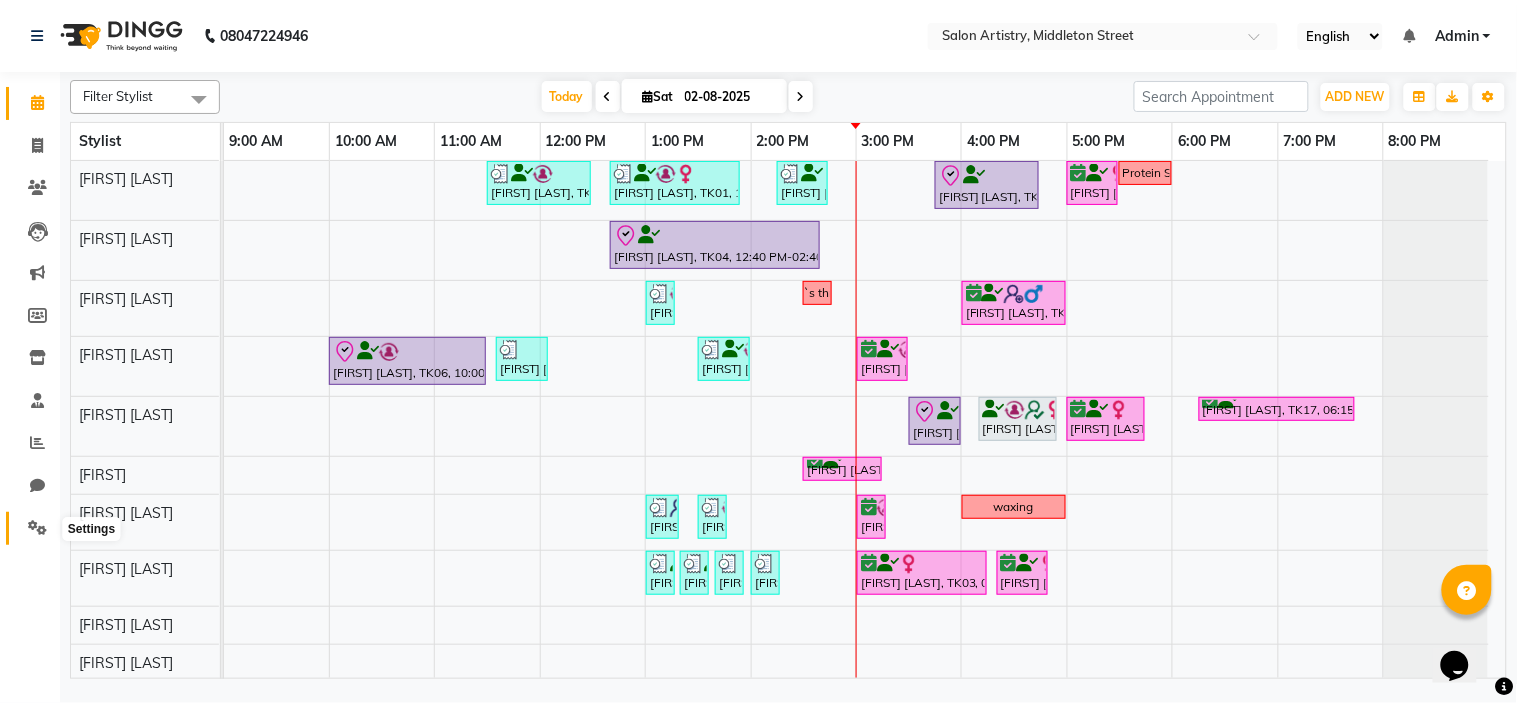 click 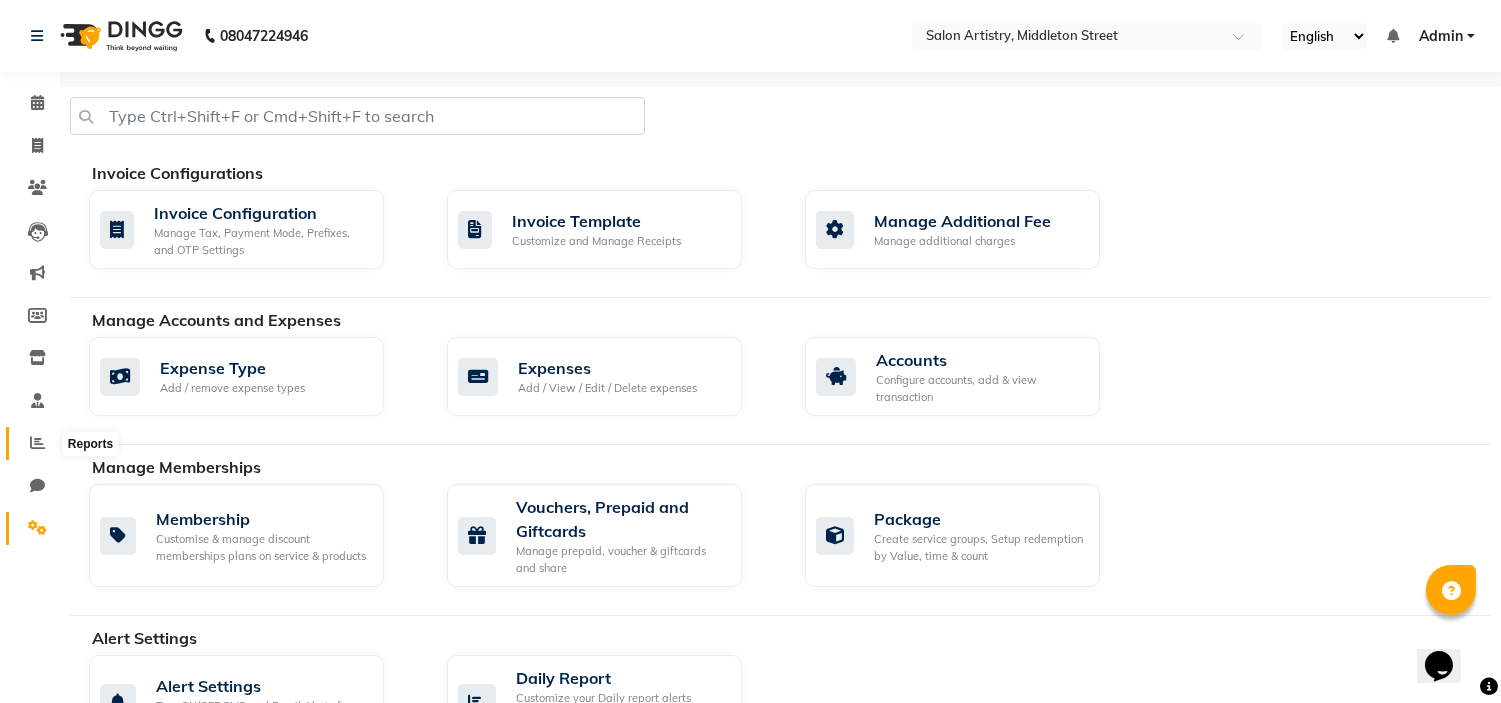click 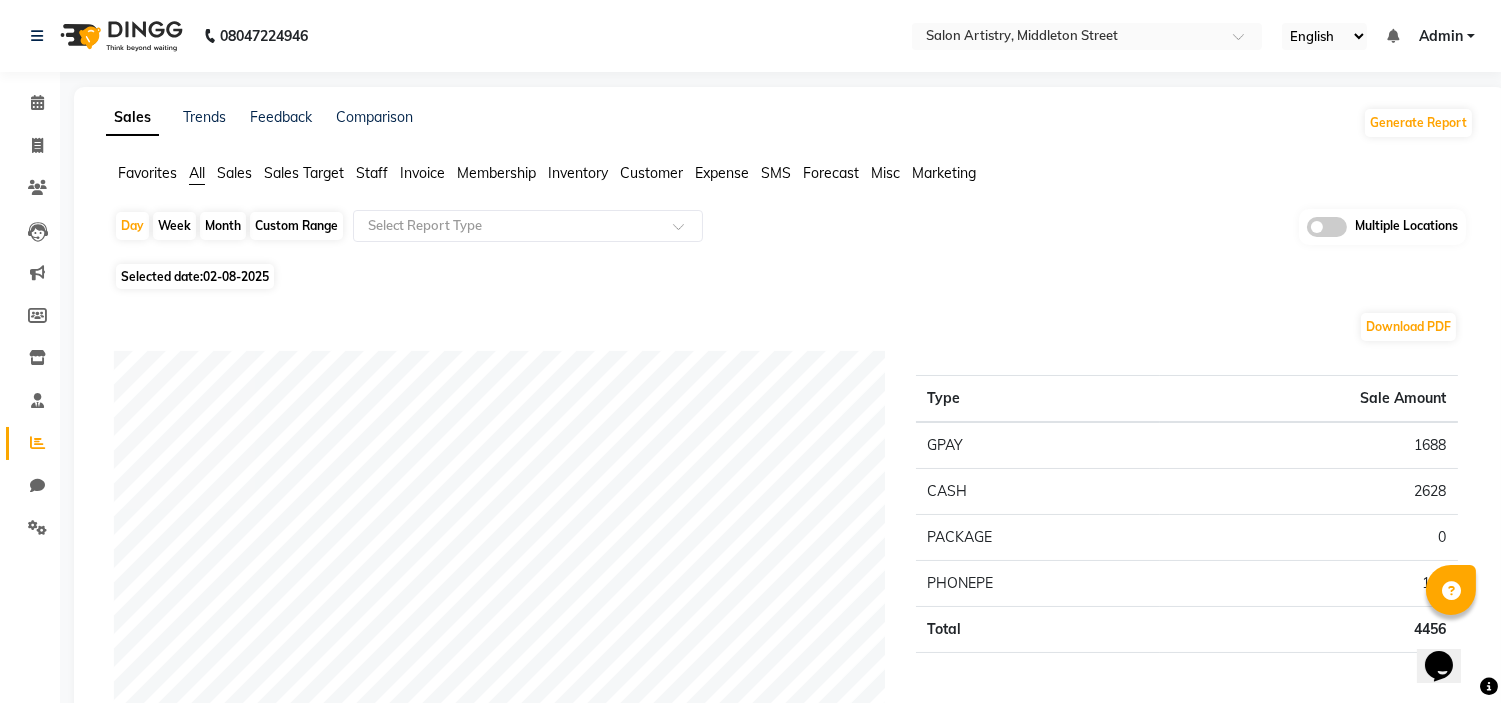 click on "Sales" 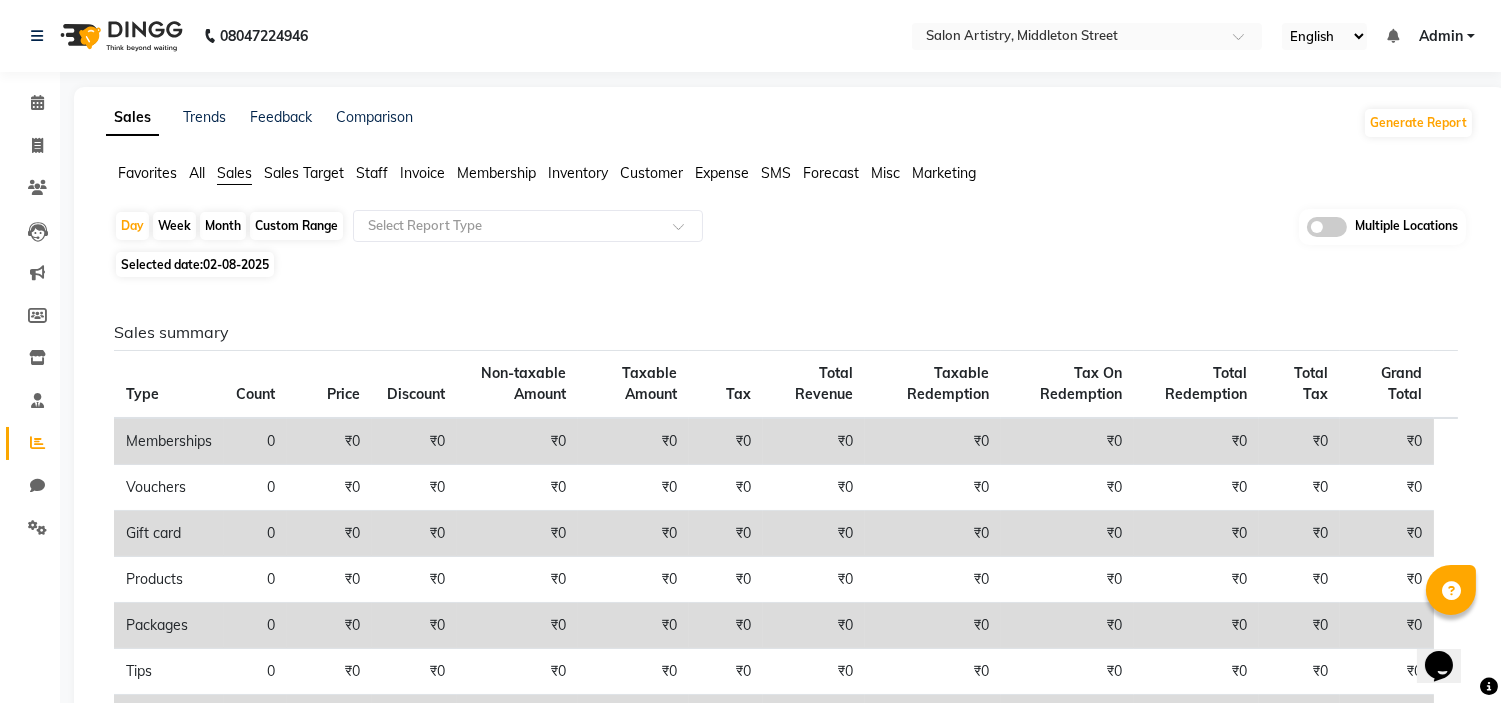 click on "Day   Week   Month   Custom Range  Select Report Type Multiple Locations Selected date:  [DATE]  Sales summary Type Count Price Discount Non-taxable Amount Taxable Amount Tax Total Revenue Taxable Redemption Tax On Redemption Total Redemption Total Tax Grand Total  Memberships 0 ₹0 ₹0 ₹0 ₹0 ₹0 ₹0 ₹0 ₹0 ₹0 ₹0 ₹0  Vouchers 0 ₹0 ₹0 ₹0 ₹0 ₹0 ₹0 ₹0 ₹0 ₹0 ₹0 ₹0  Gift card 0 ₹0 ₹0 ₹0 ₹0 ₹0 ₹0 ₹0 ₹0 ₹0 ₹0 ₹0  Products 0 ₹0 ₹0 ₹0 ₹0 ₹0 ₹0 ₹0 ₹0 ₹0 ₹0 ₹0  Packages 0 ₹0 ₹0 ₹0 ₹0 ₹0 ₹0 ₹0 ₹0 ₹0 ₹0 ₹0  Tips 0 ₹0 ₹0 ₹0 ₹0 ₹0 ₹0 ₹0 ₹0 ₹0 ₹0 ₹0  Prepaid 0 ₹0 ₹0 ₹0 ₹0 ₹0 ₹0 ₹0 ₹0 ₹0 ₹0 ₹0  Services 13 ₹5,560.00 ₹1,000.00 ₹0 ₹3,775.48 ₹679.59 ₹4,455.00 ₹0 ₹0 ₹105.00 ₹679.59 ₹4,560.00  Fee 0 ₹0 ₹0 ₹0 ₹0 ₹0 ₹0 ₹0 ₹0 ₹0 ₹0 ₹0 Payment mode Payment Mode Count Total Redemption Tip Fee Advance Amount Invoice Amount  GPAY 4 ₹1,688.00" 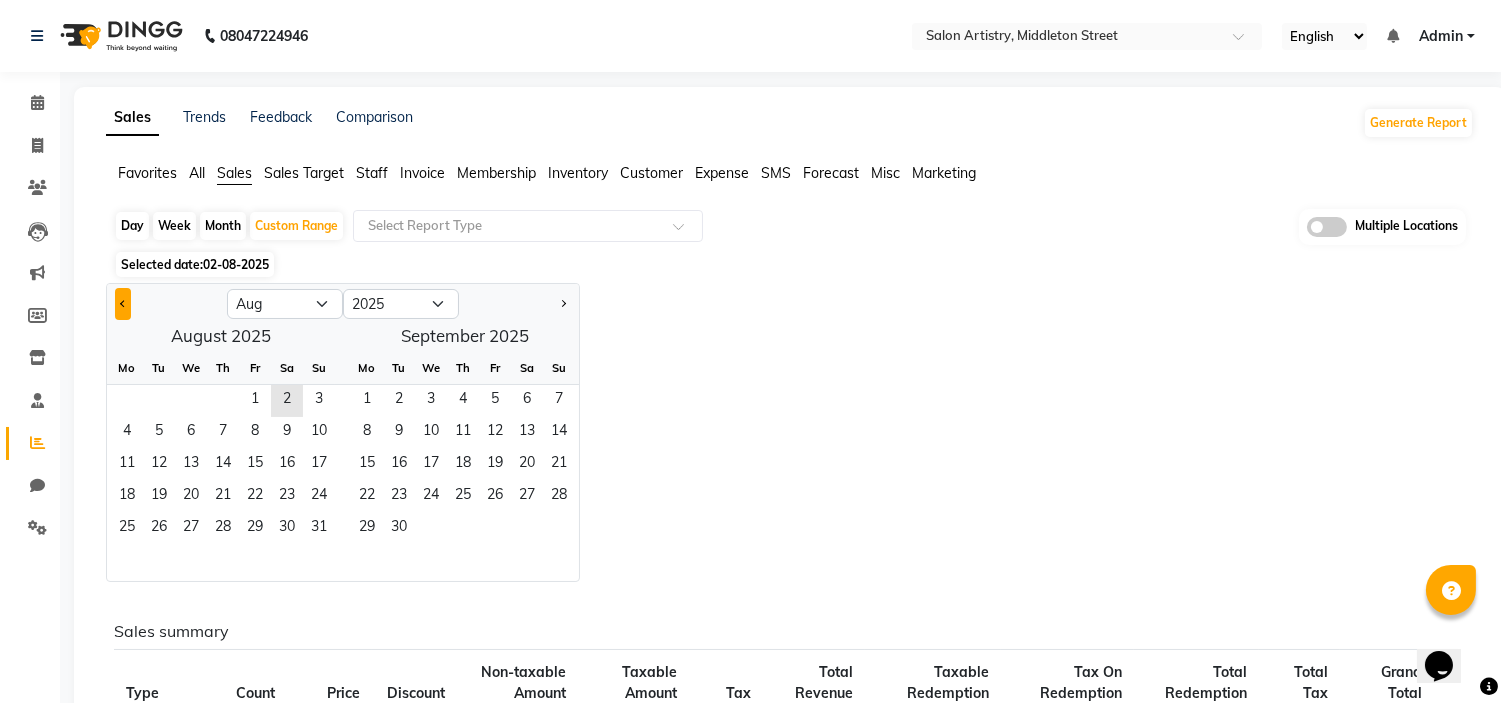 click 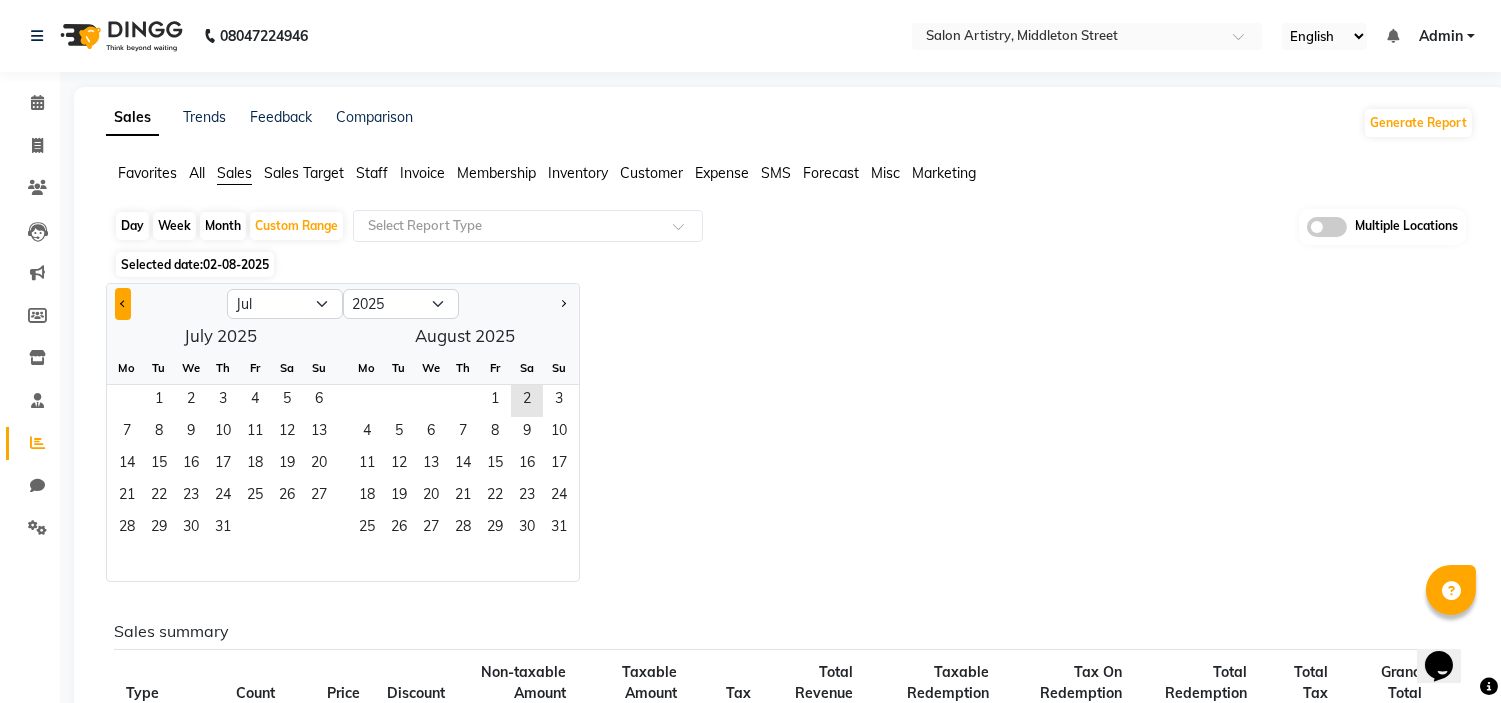 click 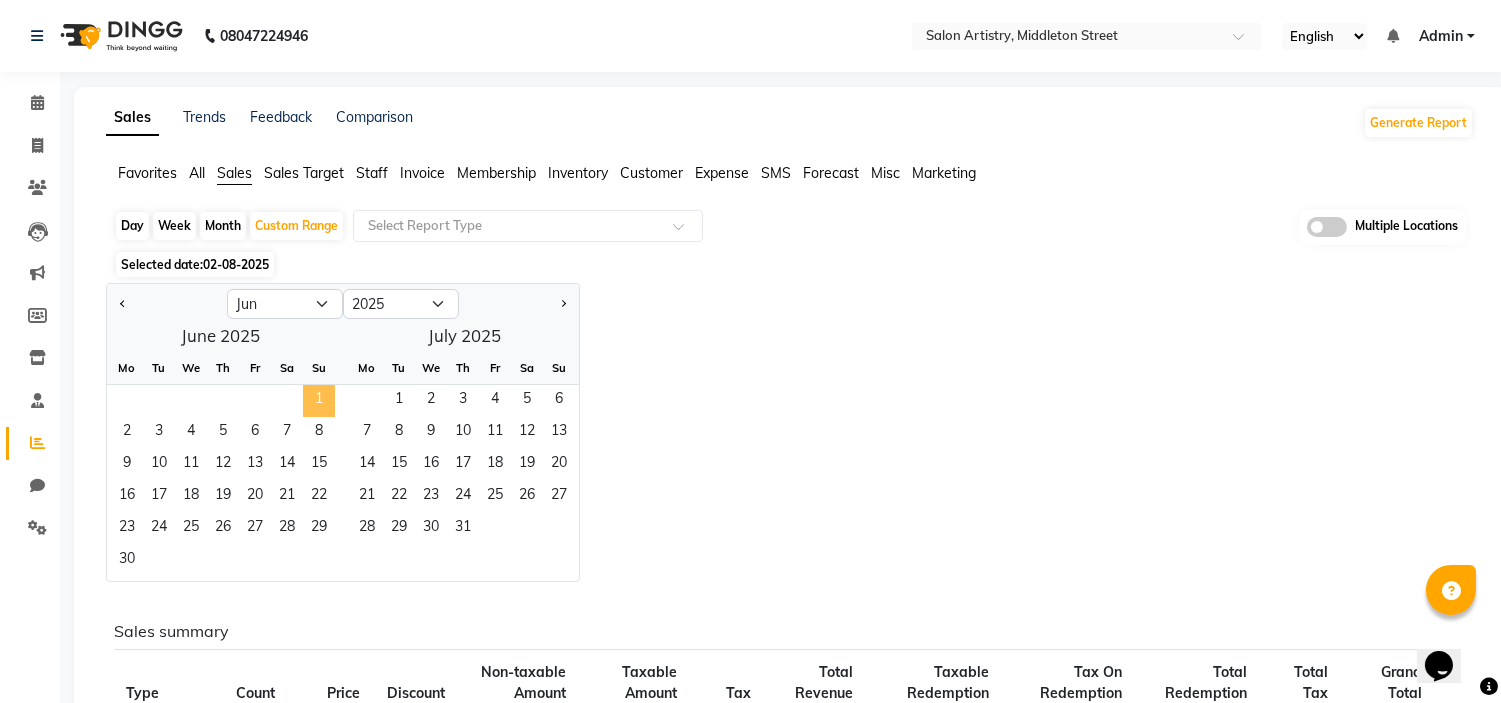 click on "1" 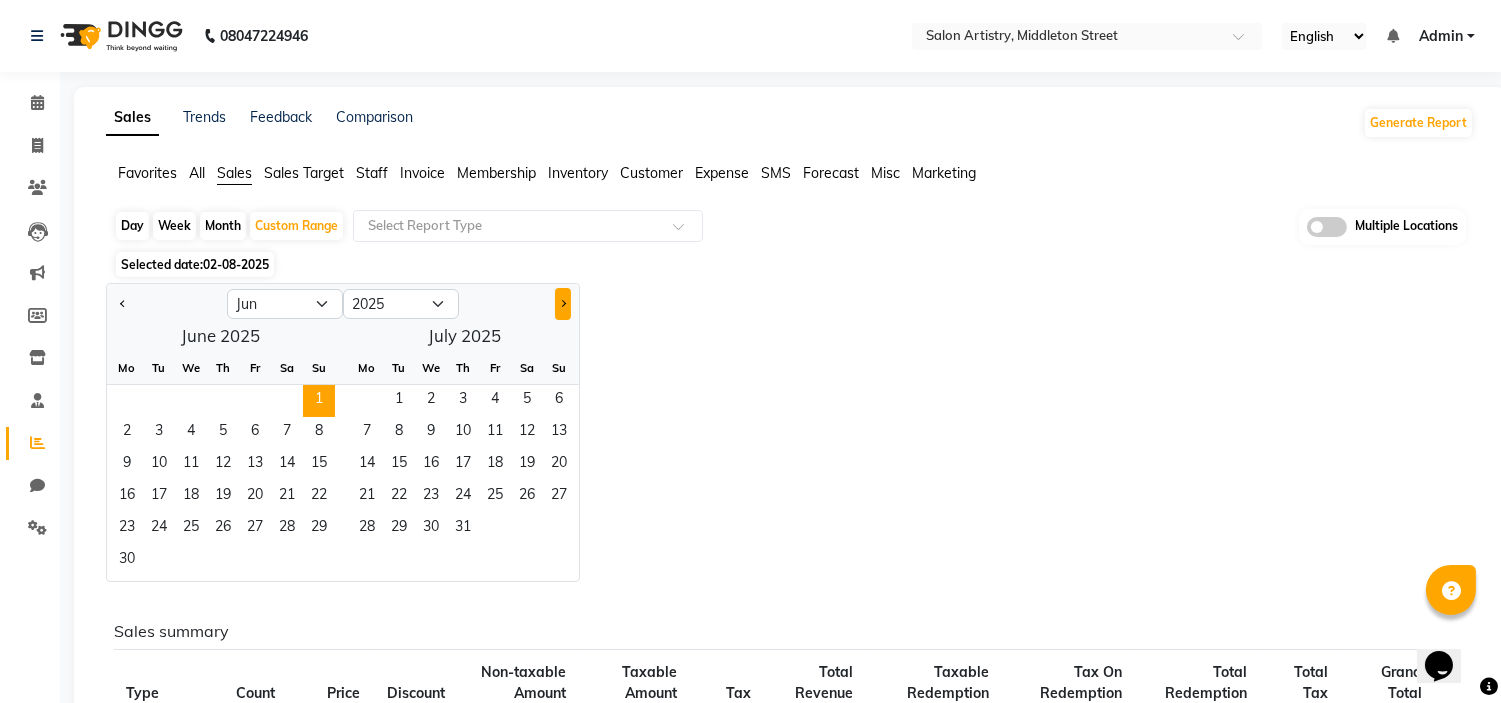 click 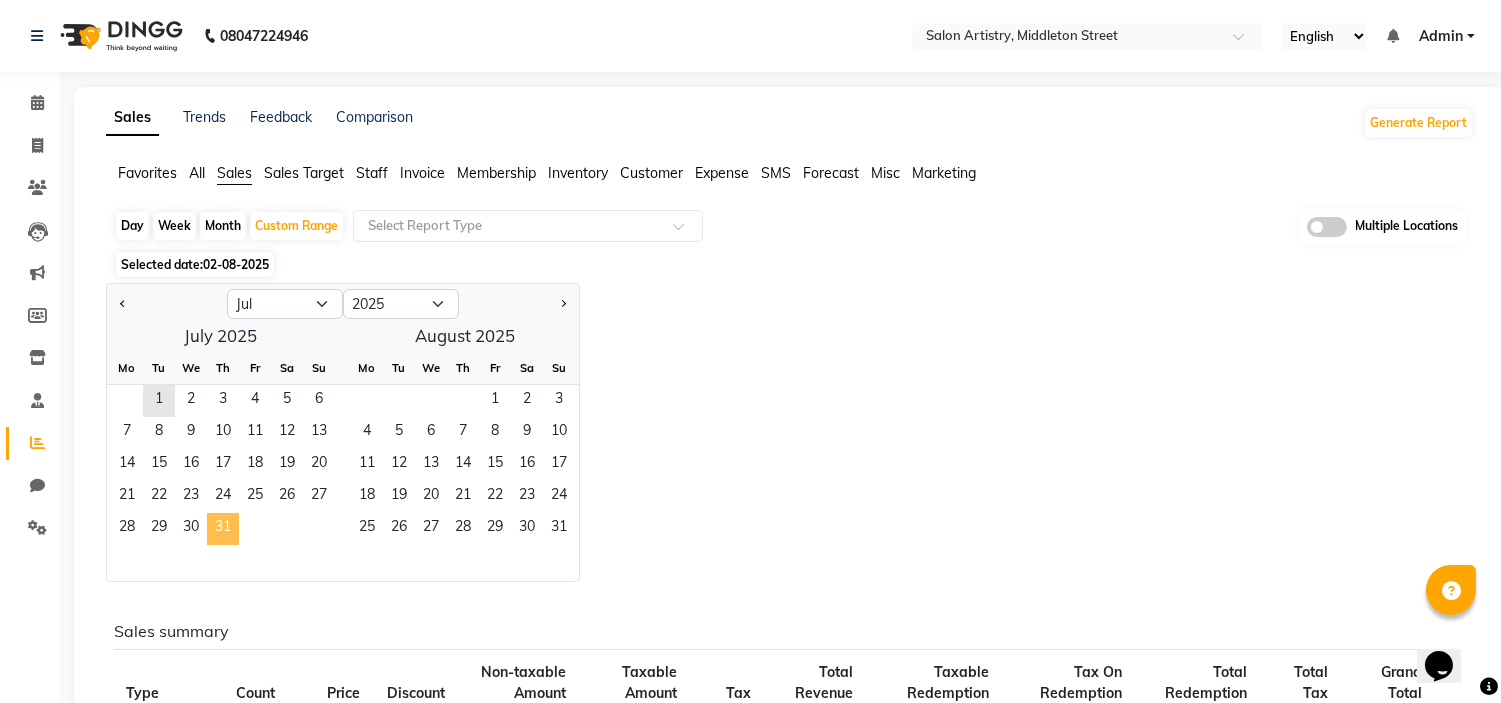 click on "31" 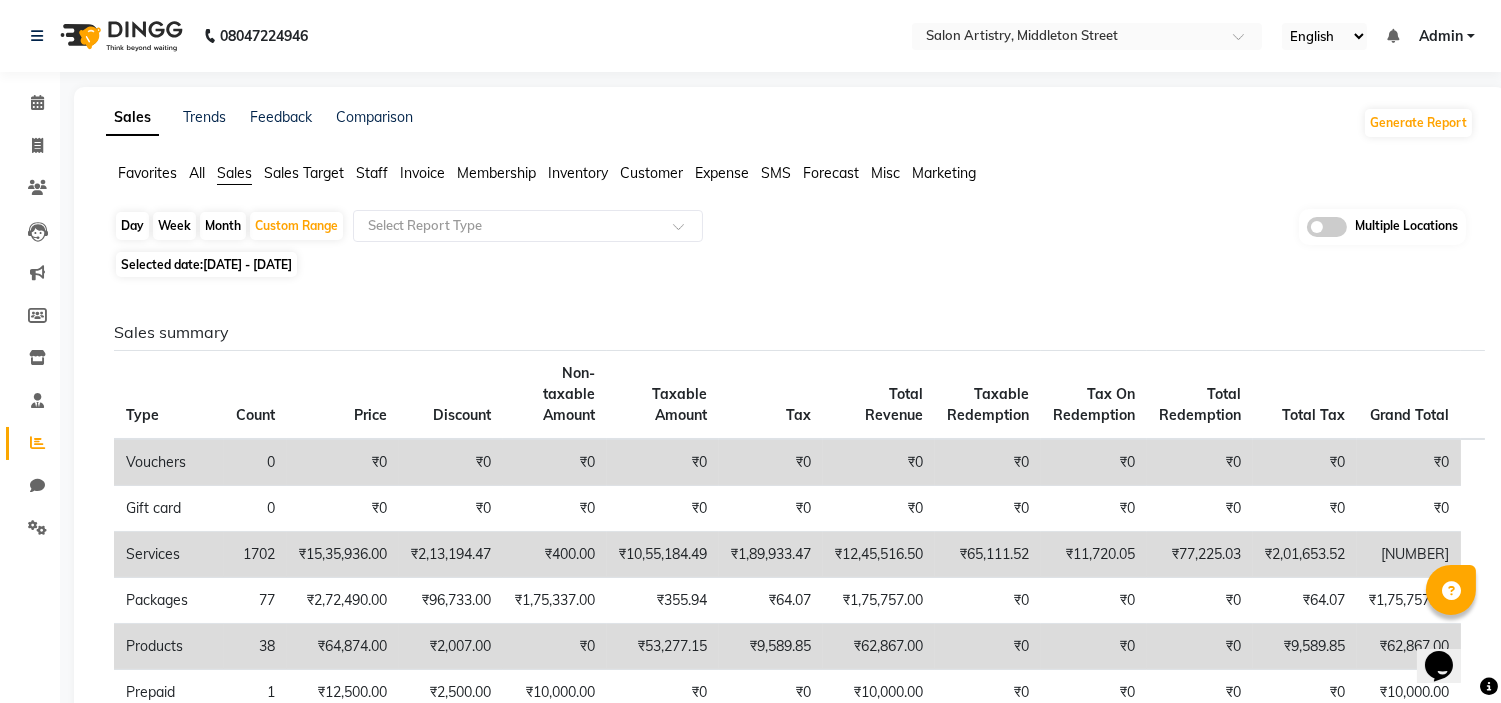 click on "[DATE] - [DATE]" 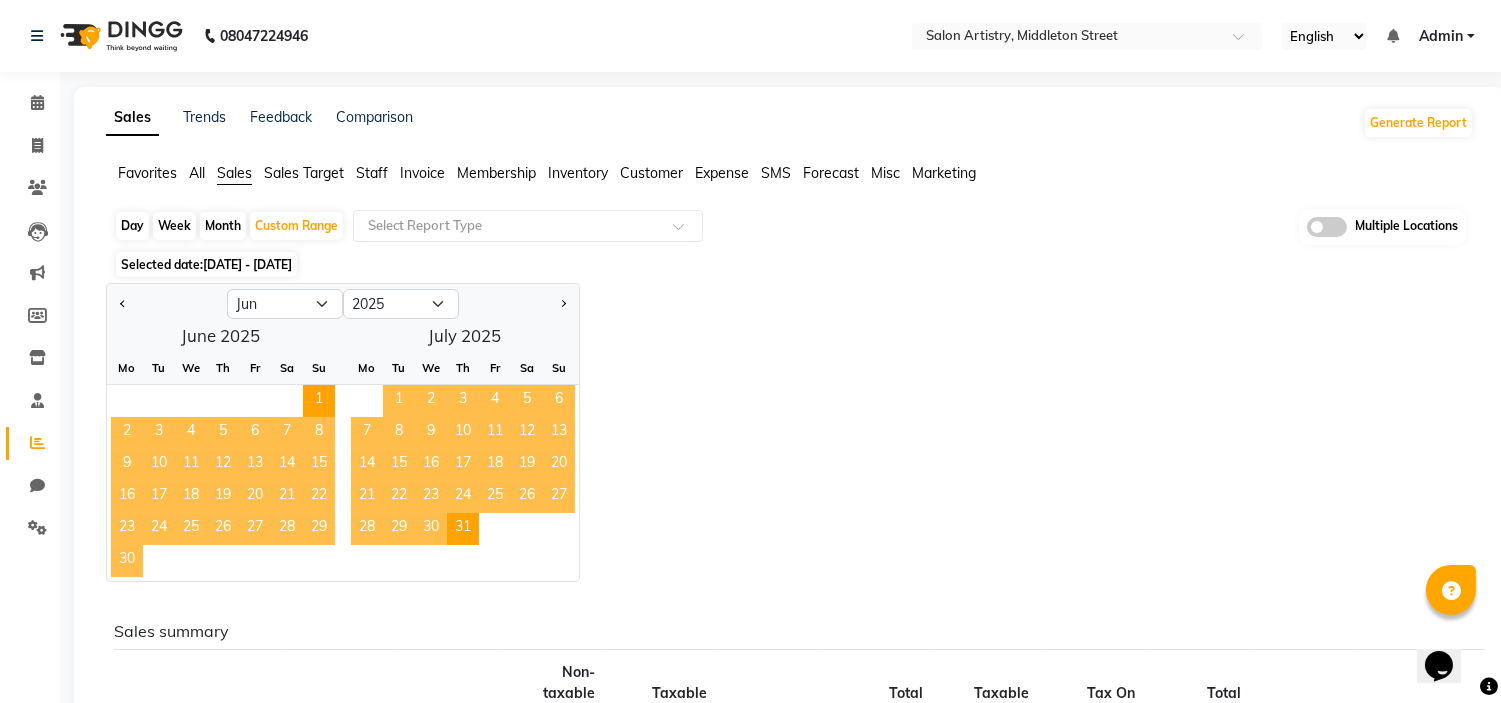 click on "Jan Feb Mar Apr May Jun Jul Aug Sep Oct Nov Dec 2015 2016 2017 2018 2019 2020 2021 2022 2023 2024 2025 2026 2027 2028 2029 2030 2031 2032 2033 2034 2035  June 2025  Mo Tu We Th Fr Sa Su  1   2   3   4   5   6   7   8   9   10   11   12   13   14   15   16   17   18   19   20   21   22   23   24   25   26   27   28   29   30   July 2025  Mo Tu We Th Fr Sa Su  1   2   3   4   5   6   7   8   9   10   11   12   13   14   15   16   17   18   19   20   21   22   23   24   25   26   27   28   29   30   31" 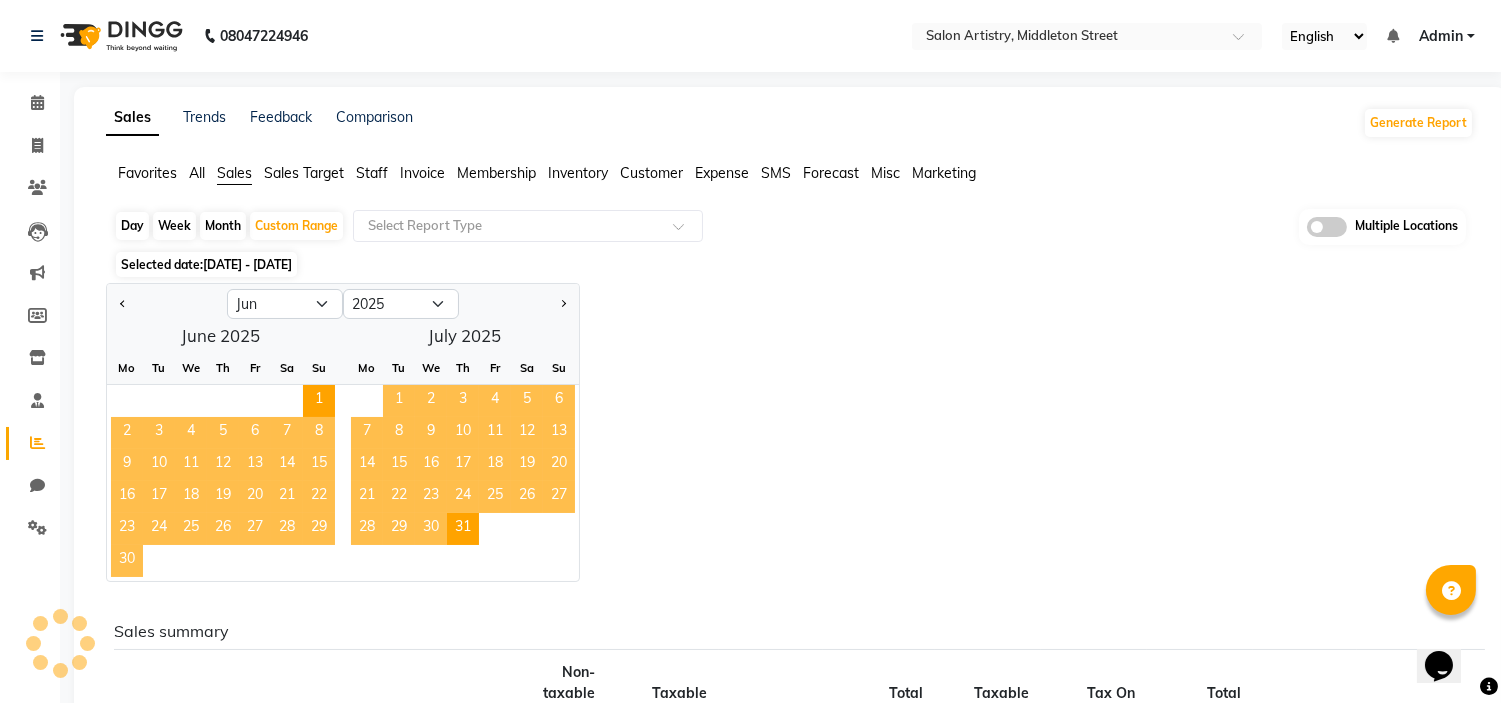 click on "Jan Feb Mar Apr May Jun Jul Aug Sep Oct Nov Dec 2015 2016 2017 2018 2019 2020 2021 2022 2023 2024 2025 2026 2027 2028 2029 2030 2031 2032 2033 2034 2035  June 2025  Mo Tu We Th Fr Sa Su  1   2   3   4   5   6   7   8   9   10   11   12   13   14   15   16   17   18   19   20   21   22   23   24   25   26   27   28   29   30   July 2025  Mo Tu We Th Fr Sa Su  1   2   3   4   5   6   7   8   9   10   11   12   13   14   15   16   17   18   19   20   21   22   23   24   25   26   27   28   29   30   31" 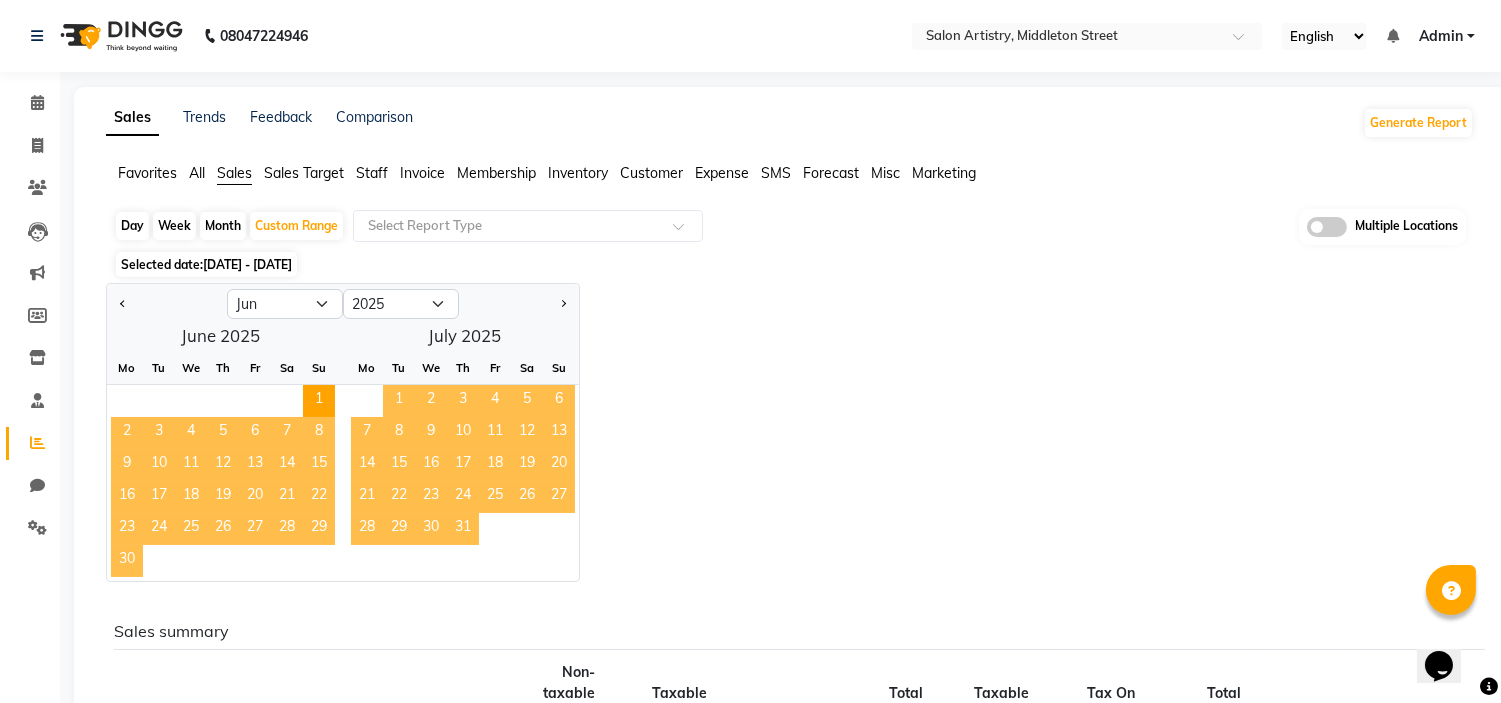 click on "31" 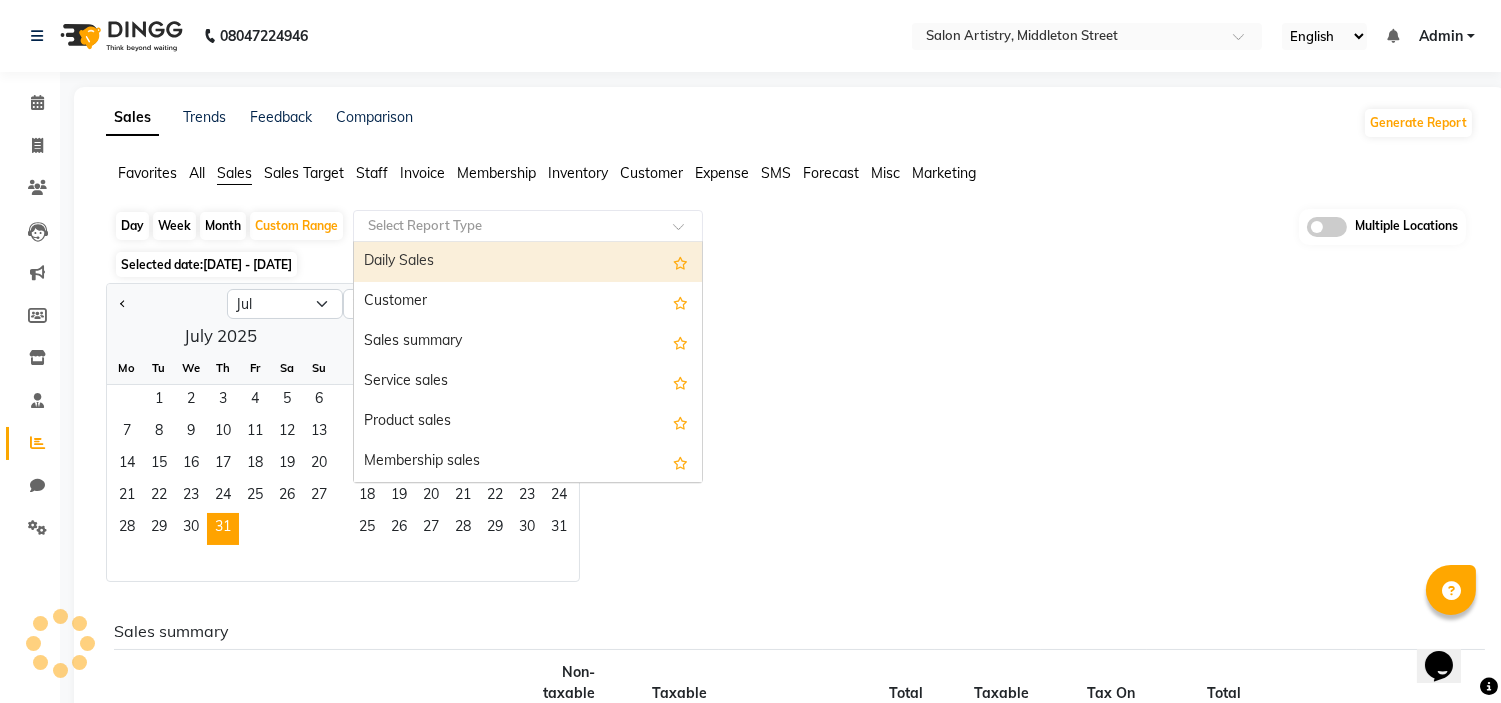 click 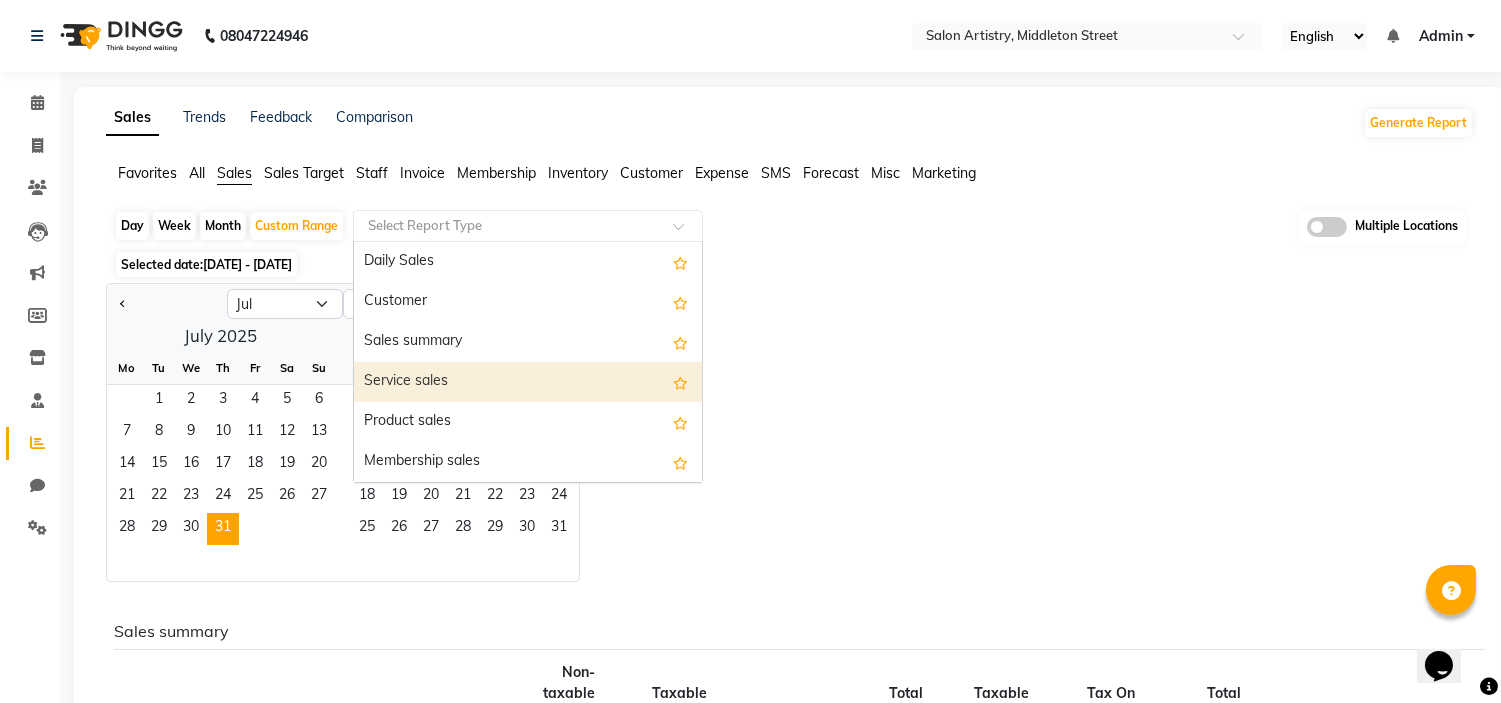 click on "Service sales" at bounding box center (528, 382) 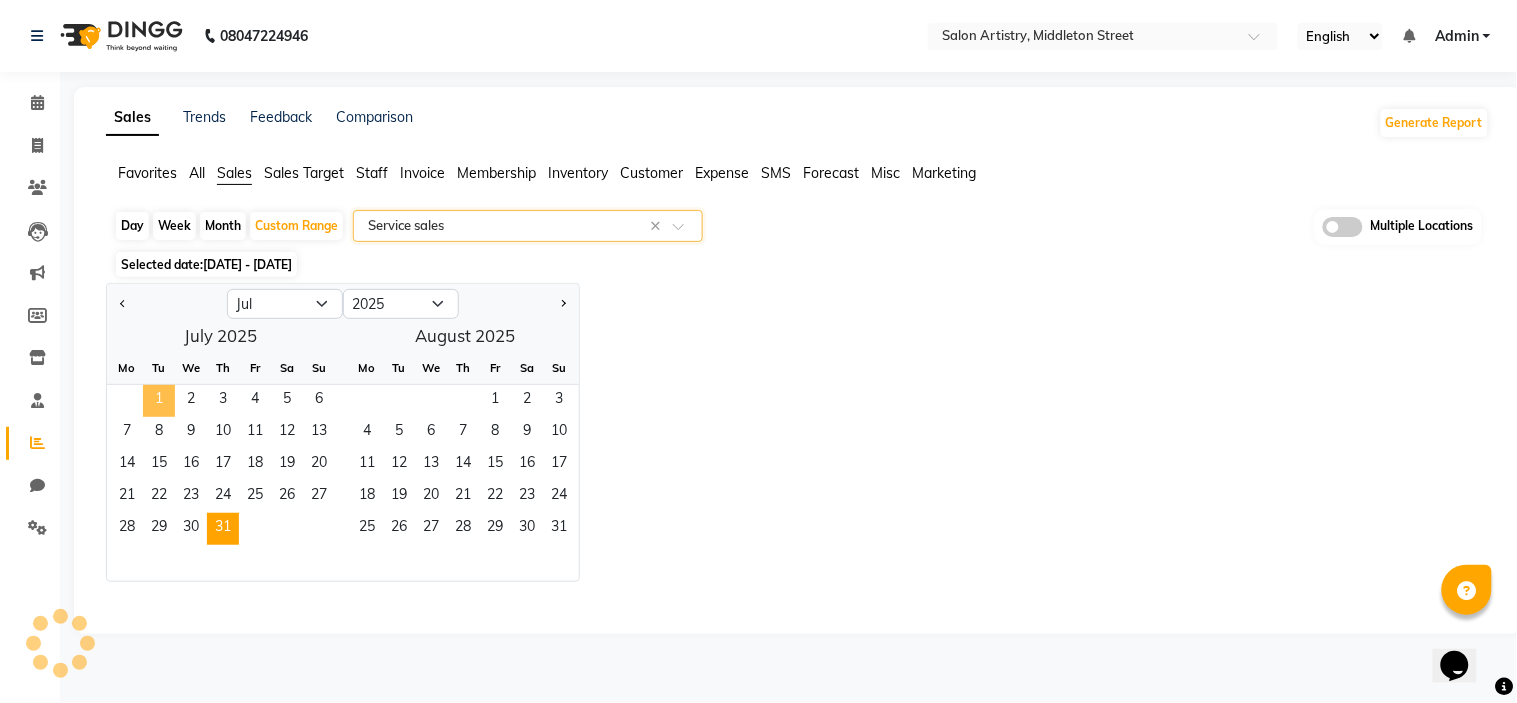 select on "full_report" 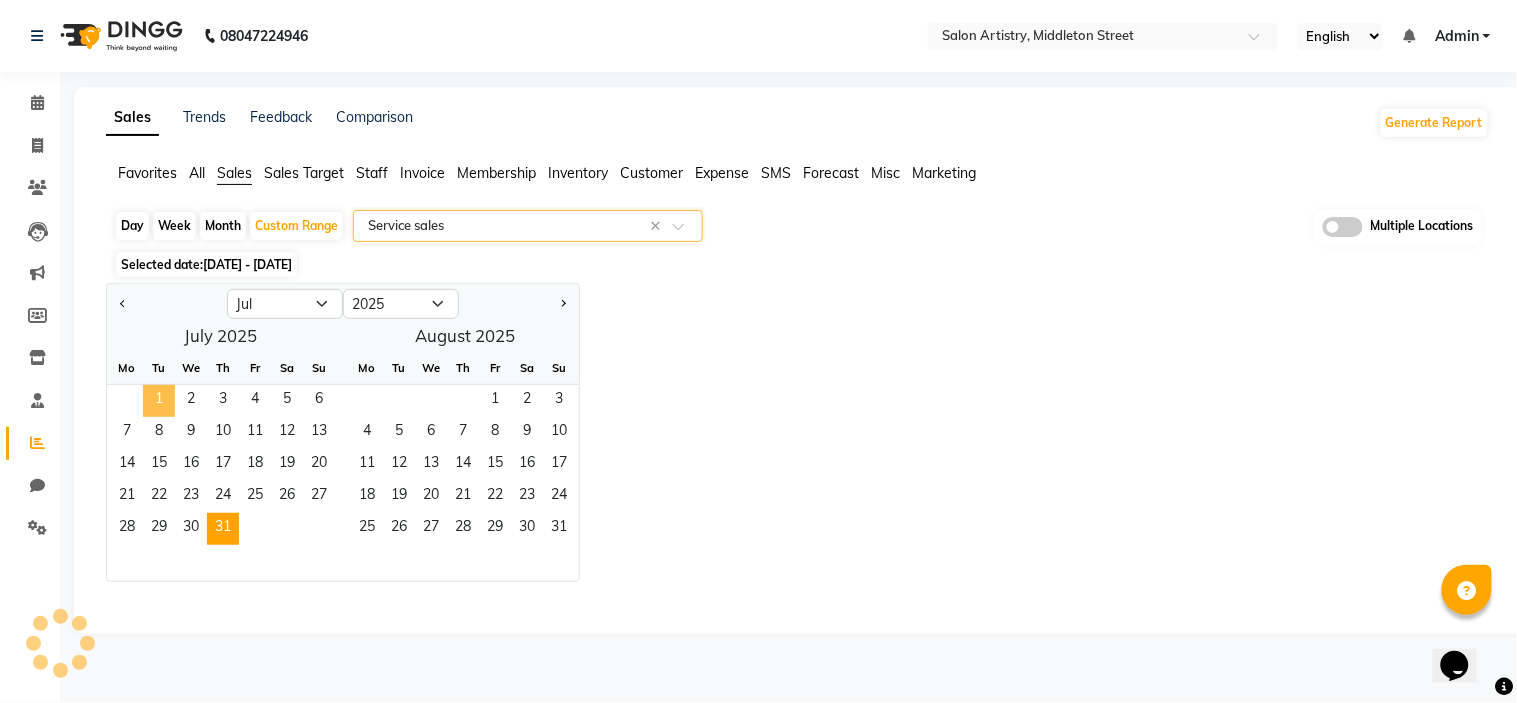 select on "csv" 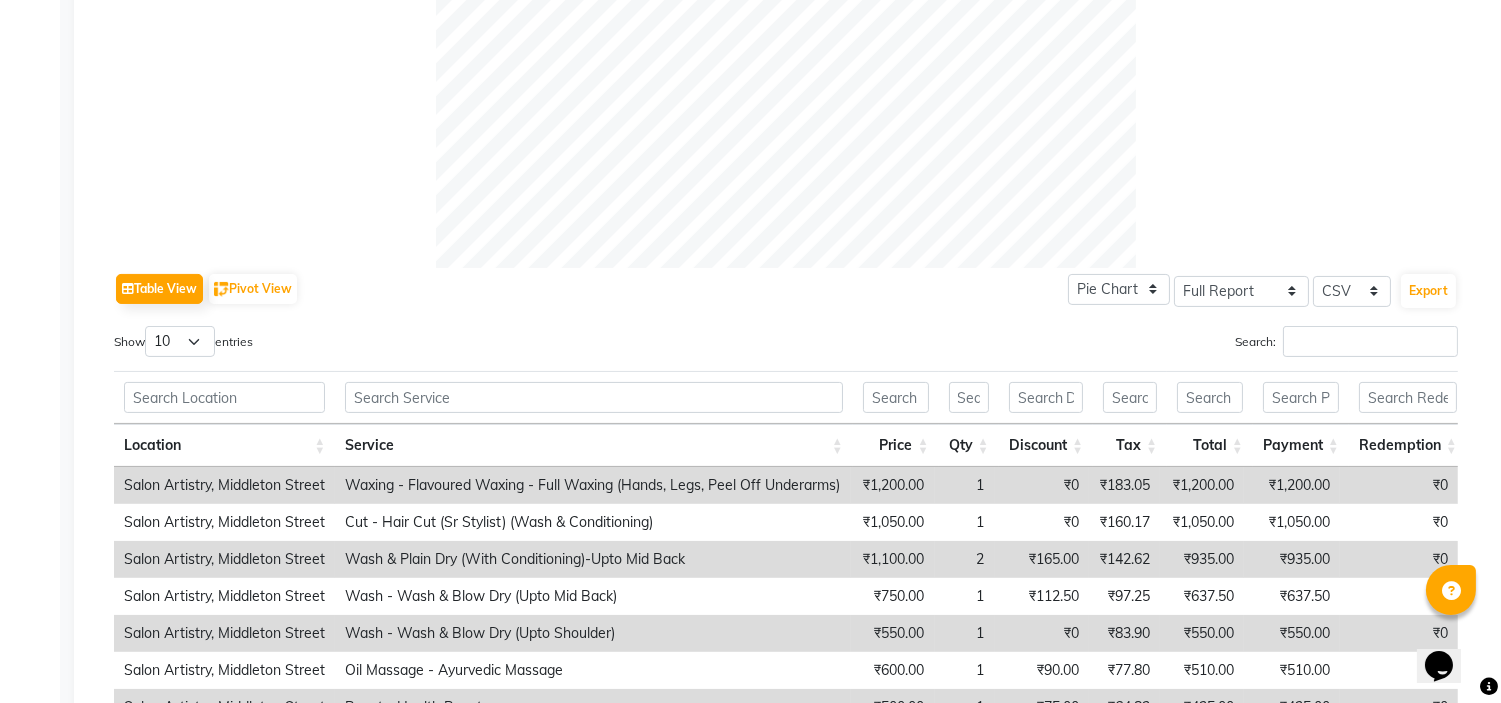 scroll, scrollTop: 933, scrollLeft: 0, axis: vertical 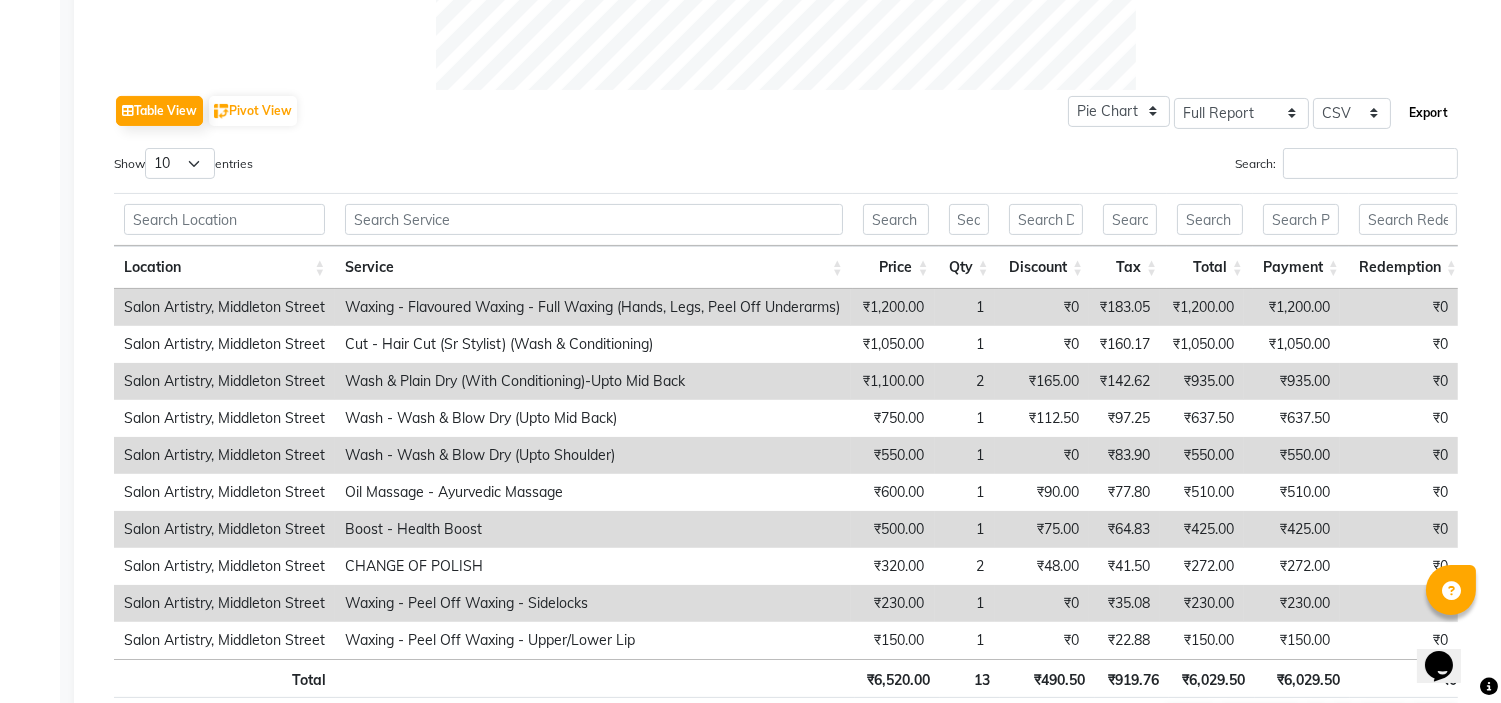 click on "Export" 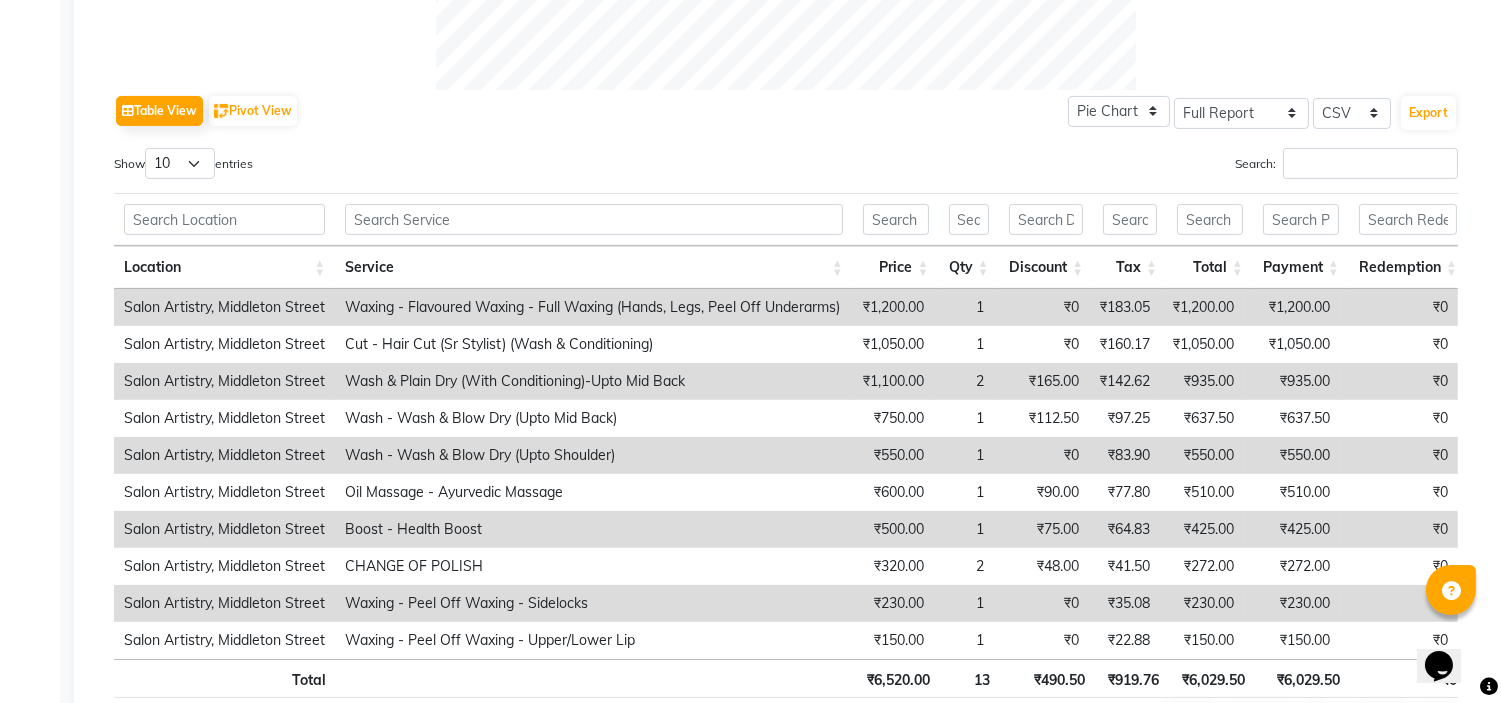 click on "Table View   Pivot View  Pie Chart Bar Chart Select Full Report Filtered Report Select CSV PDF  Export" 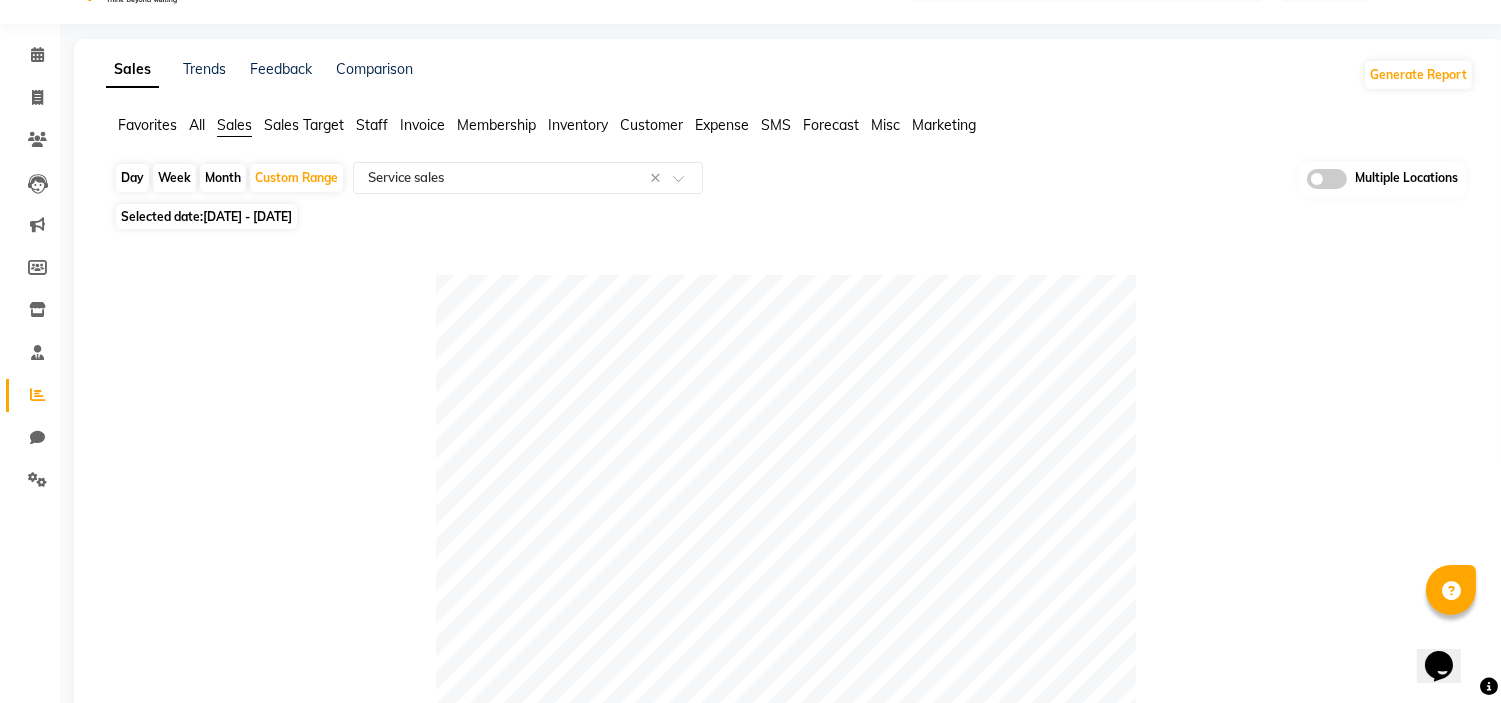 scroll, scrollTop: 44, scrollLeft: 0, axis: vertical 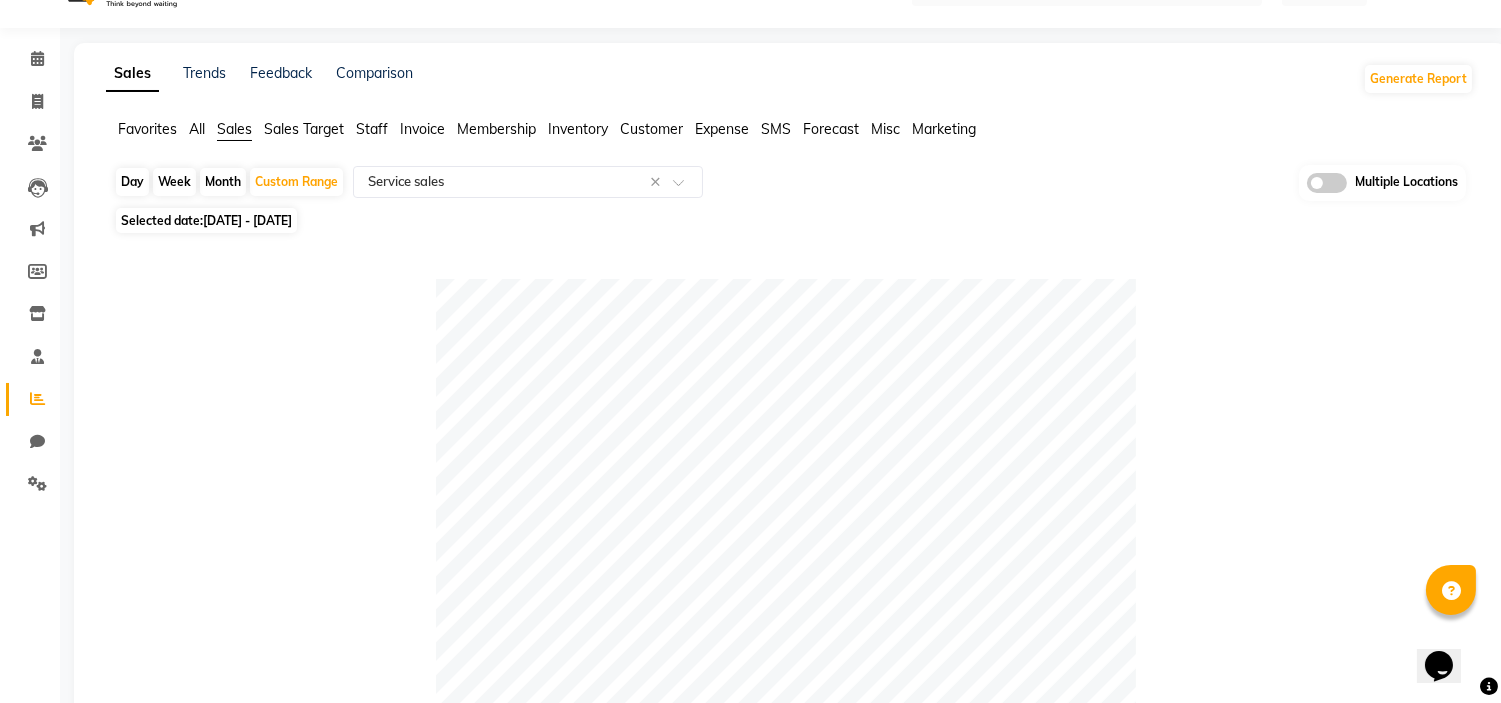 click on "[DATE] - [DATE]" 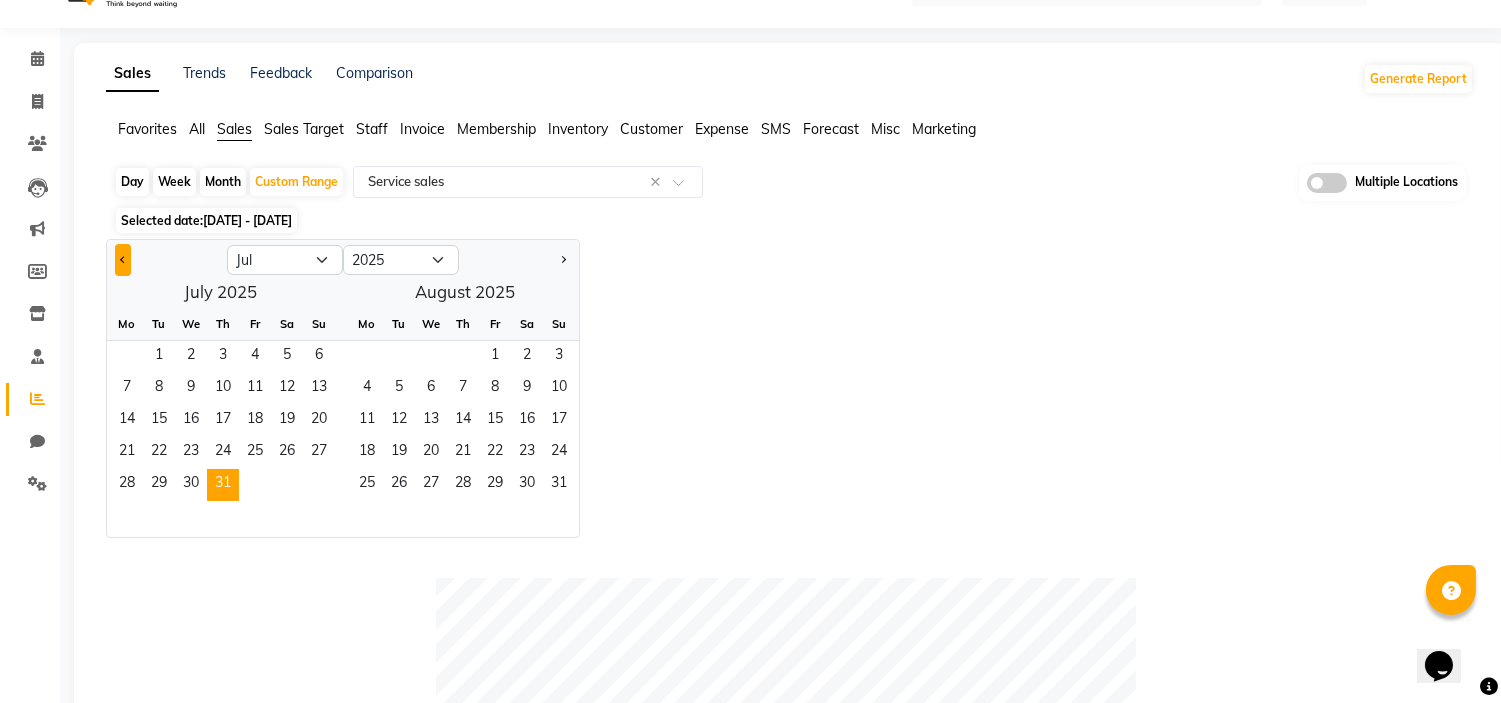 click 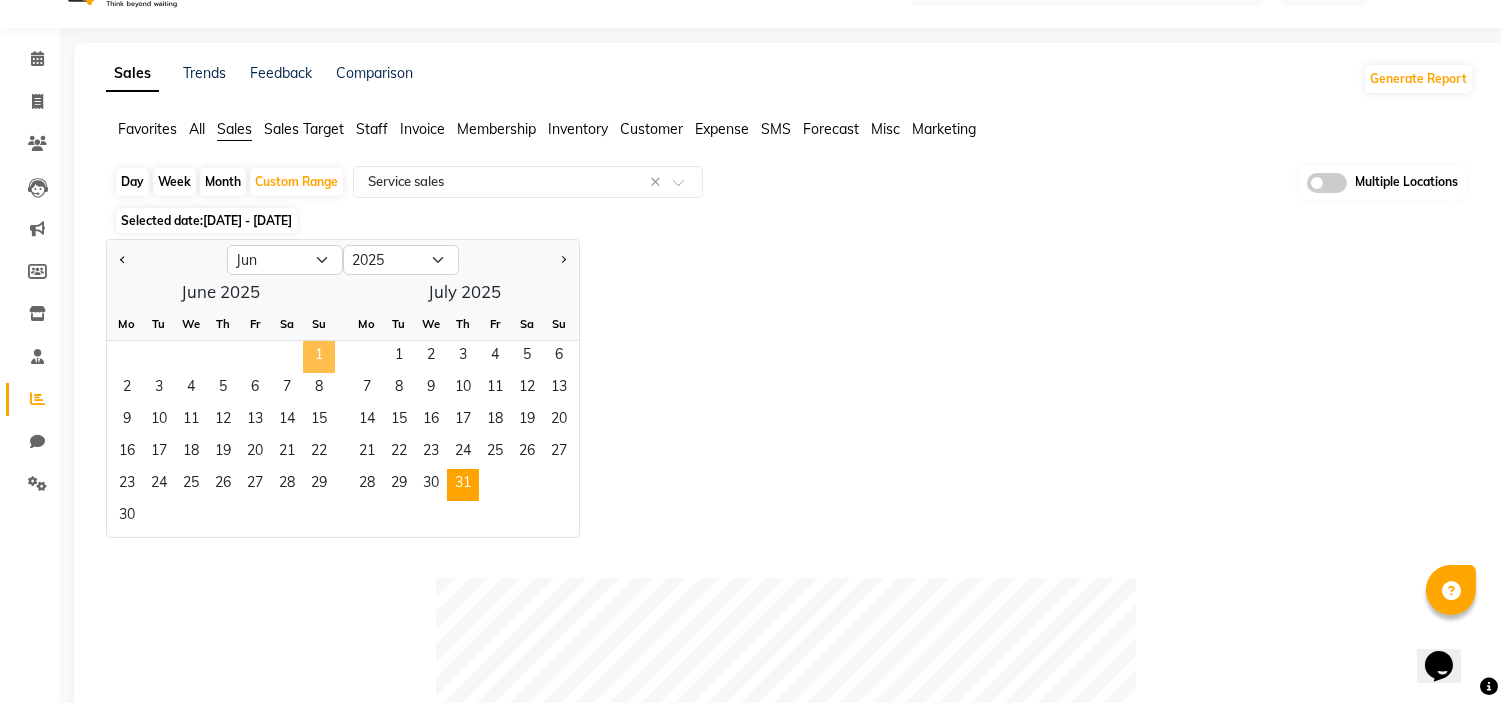 click on "1" 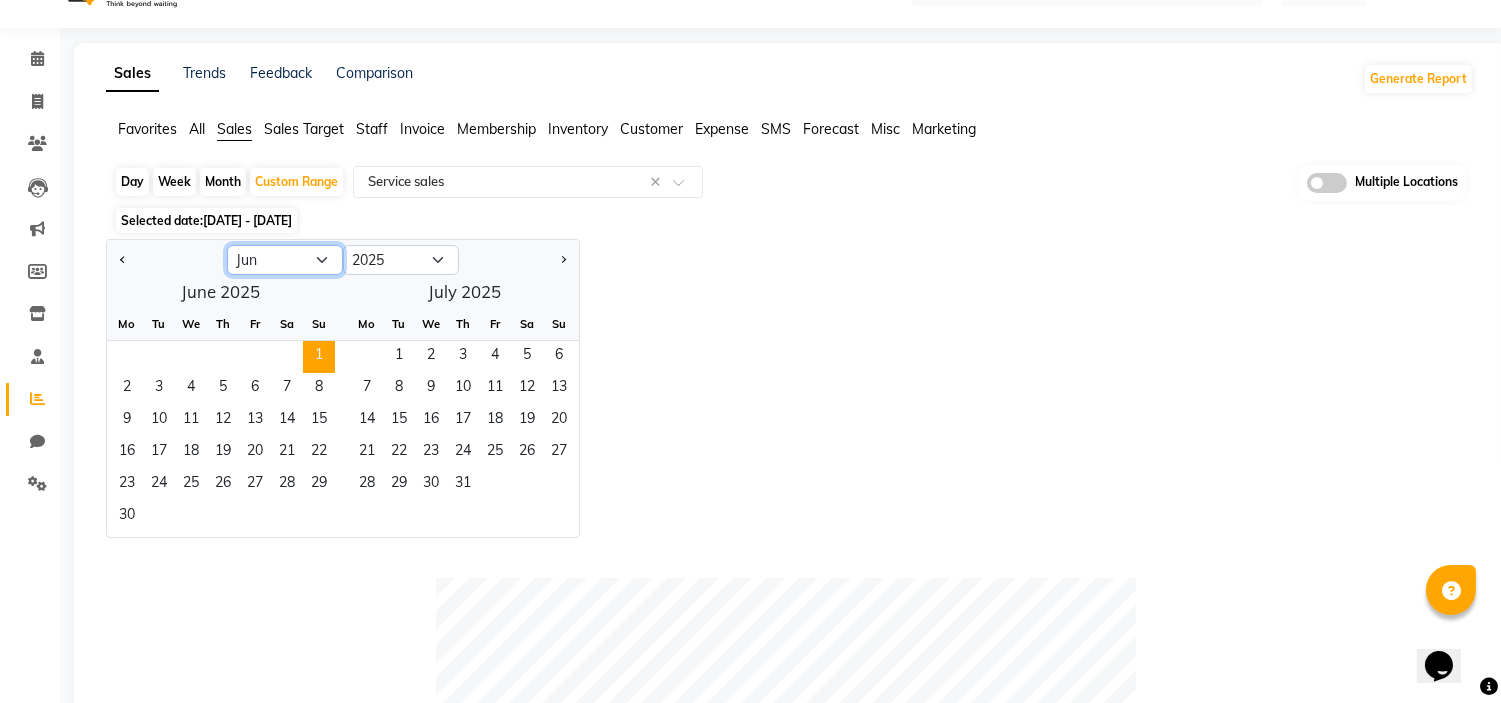 click on "Jan Feb Mar Apr May Jun Jul Aug Sep Oct Nov Dec" 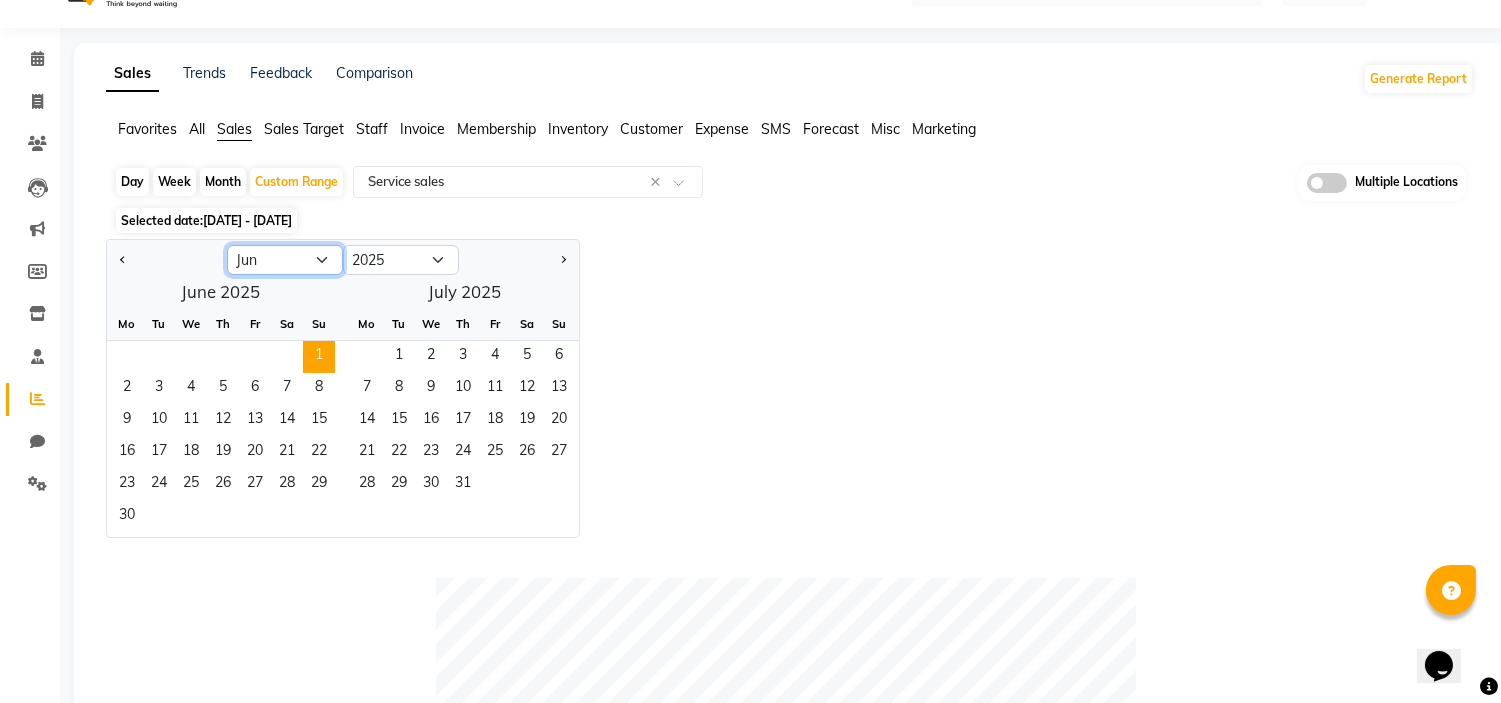 select on "7" 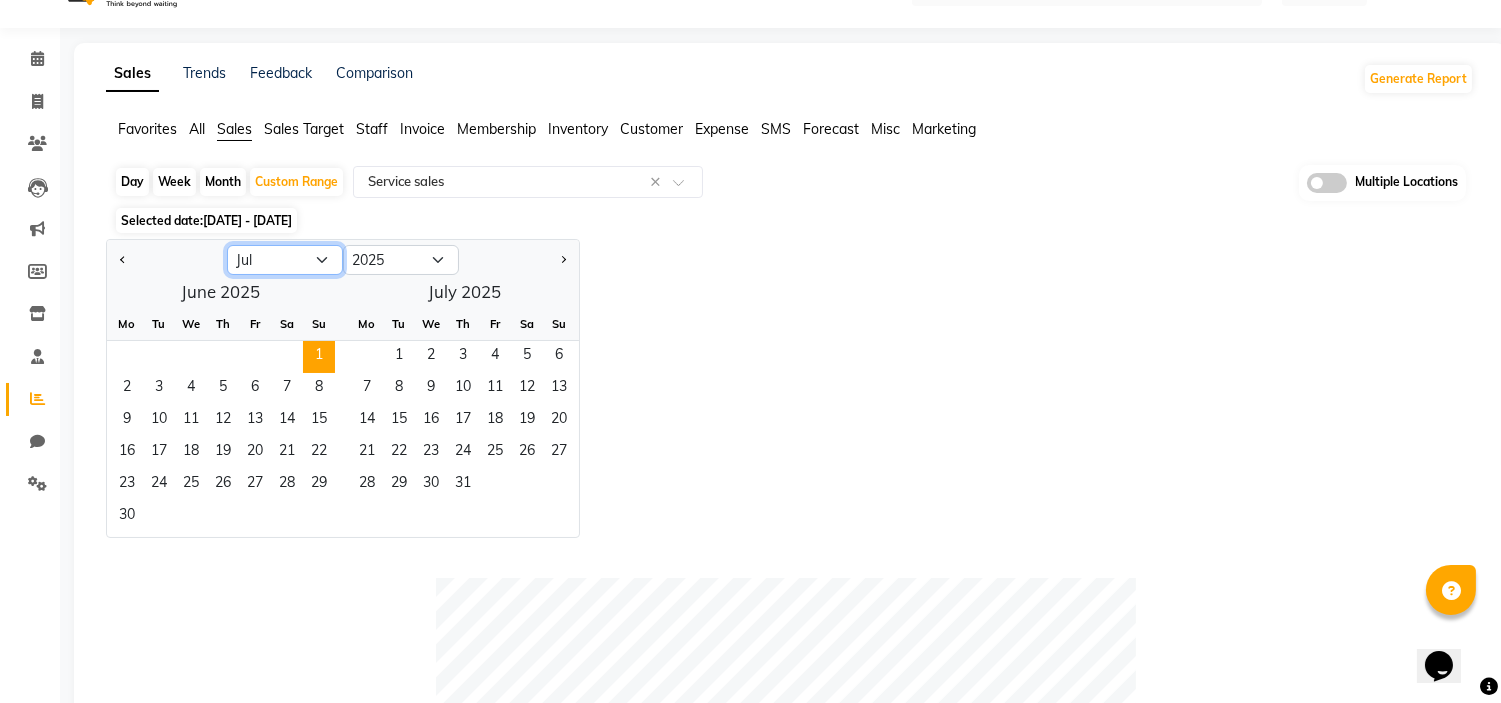 click on "Jan Feb Mar Apr May Jun Jul Aug Sep Oct Nov Dec" 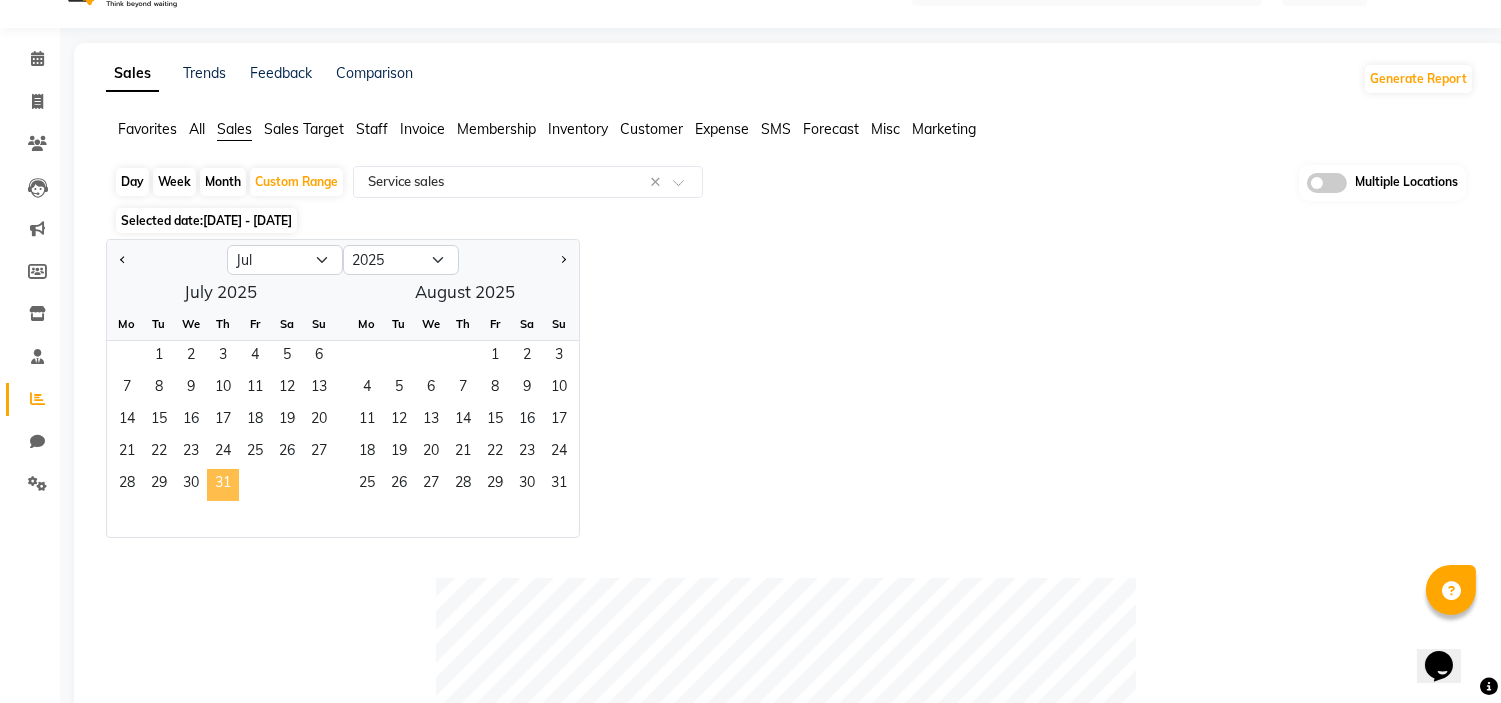 click on "31" 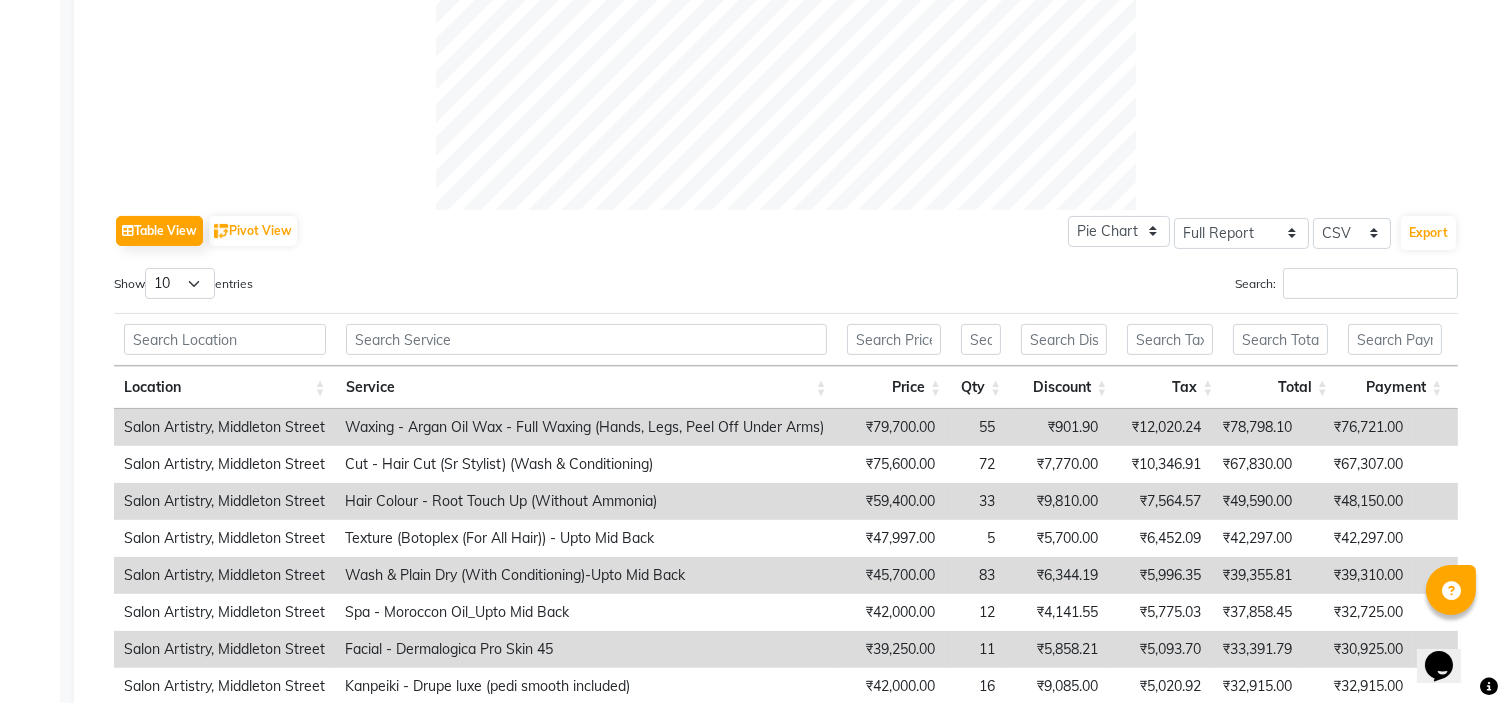 scroll, scrollTop: 844, scrollLeft: 0, axis: vertical 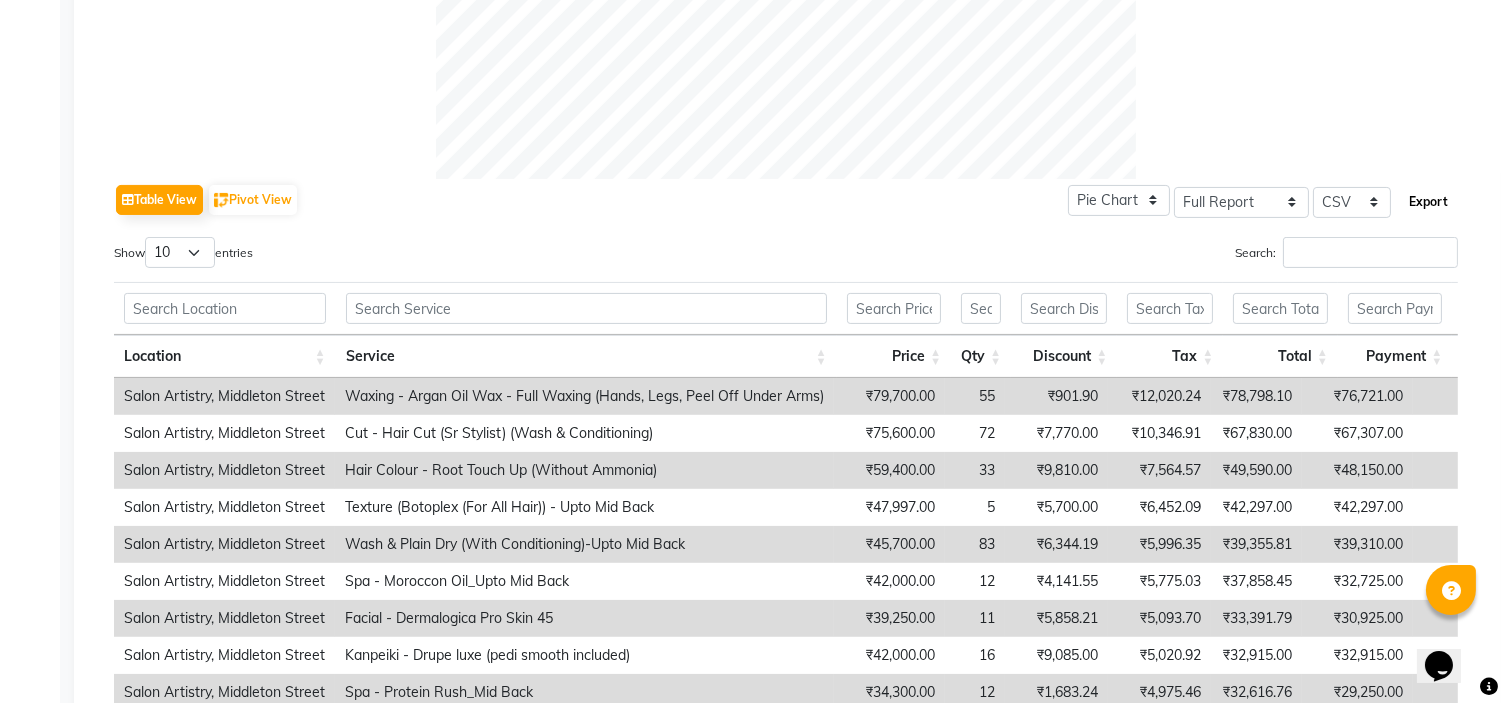 click on "Export" 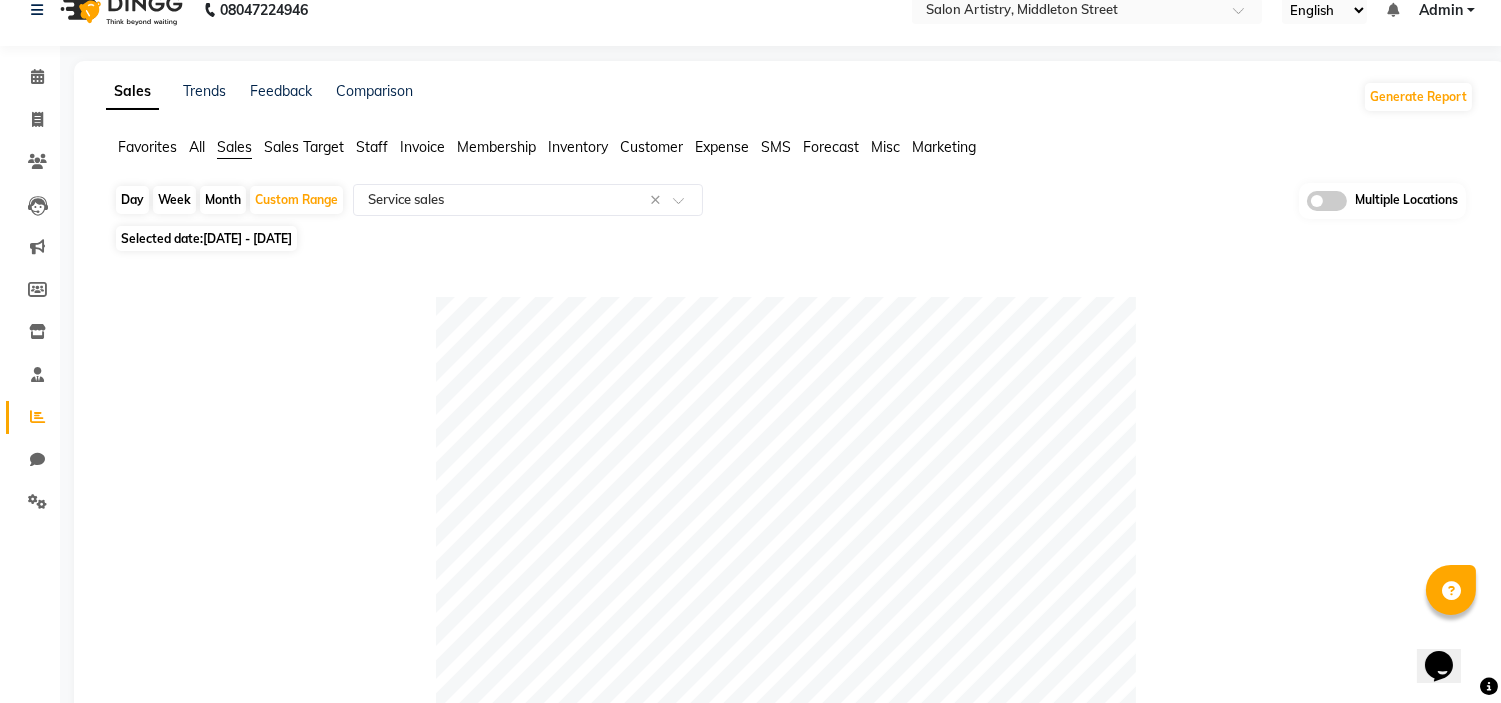 scroll, scrollTop: 0, scrollLeft: 0, axis: both 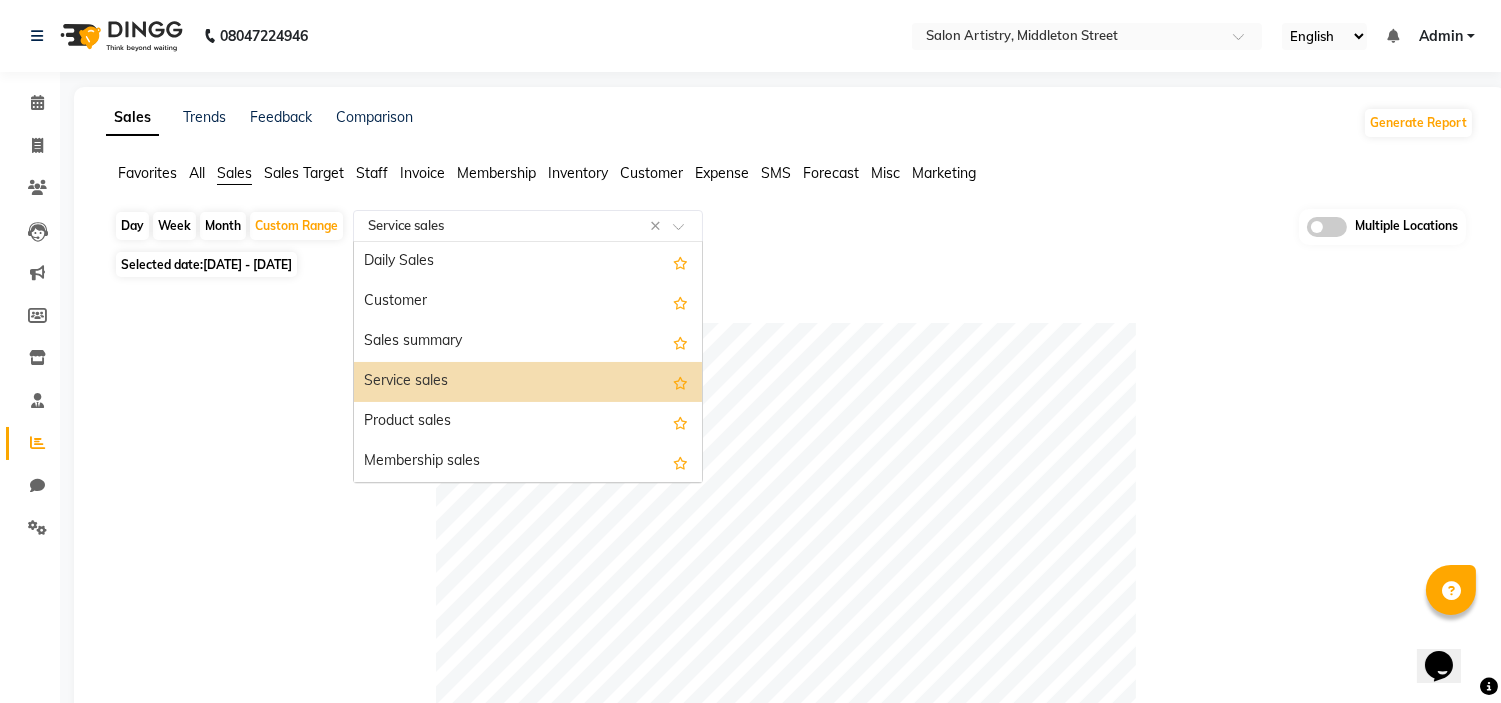 click 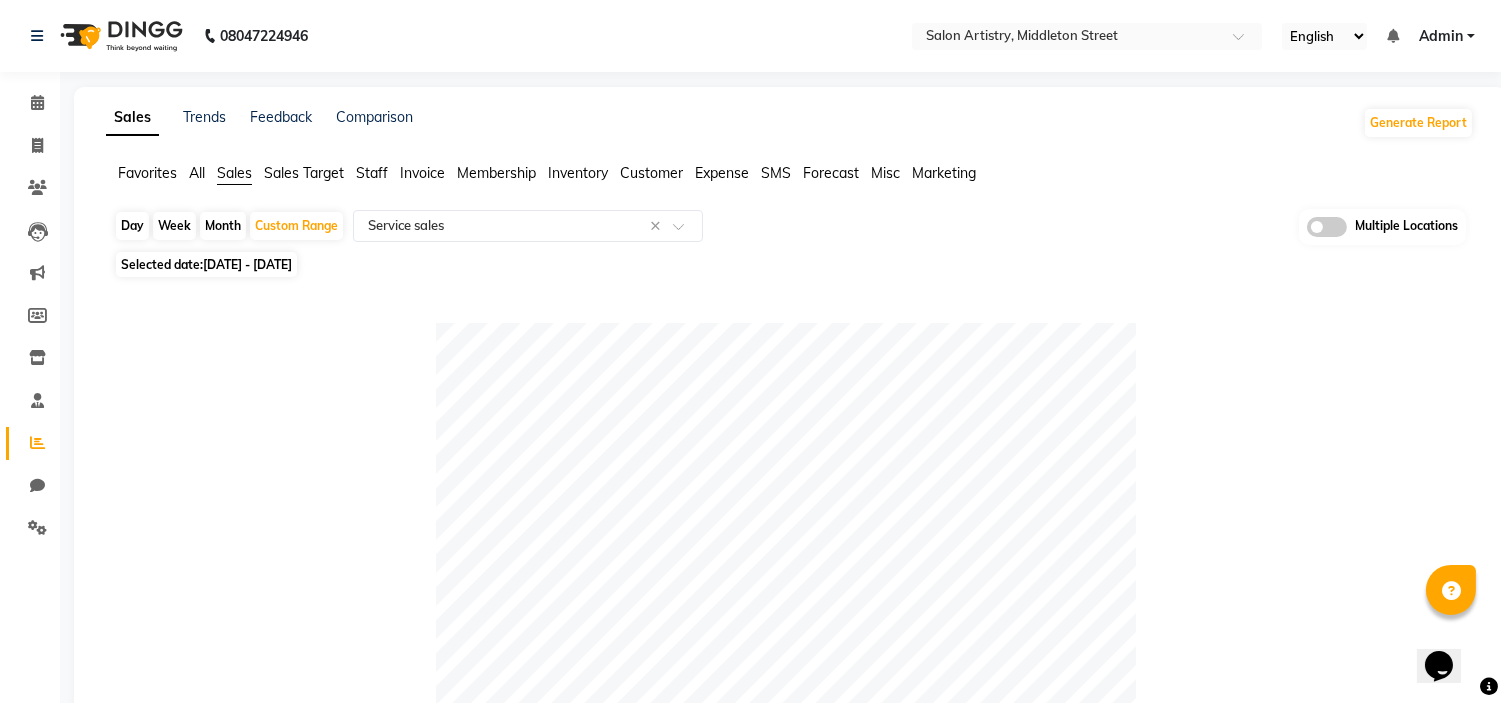 click on "Staff" 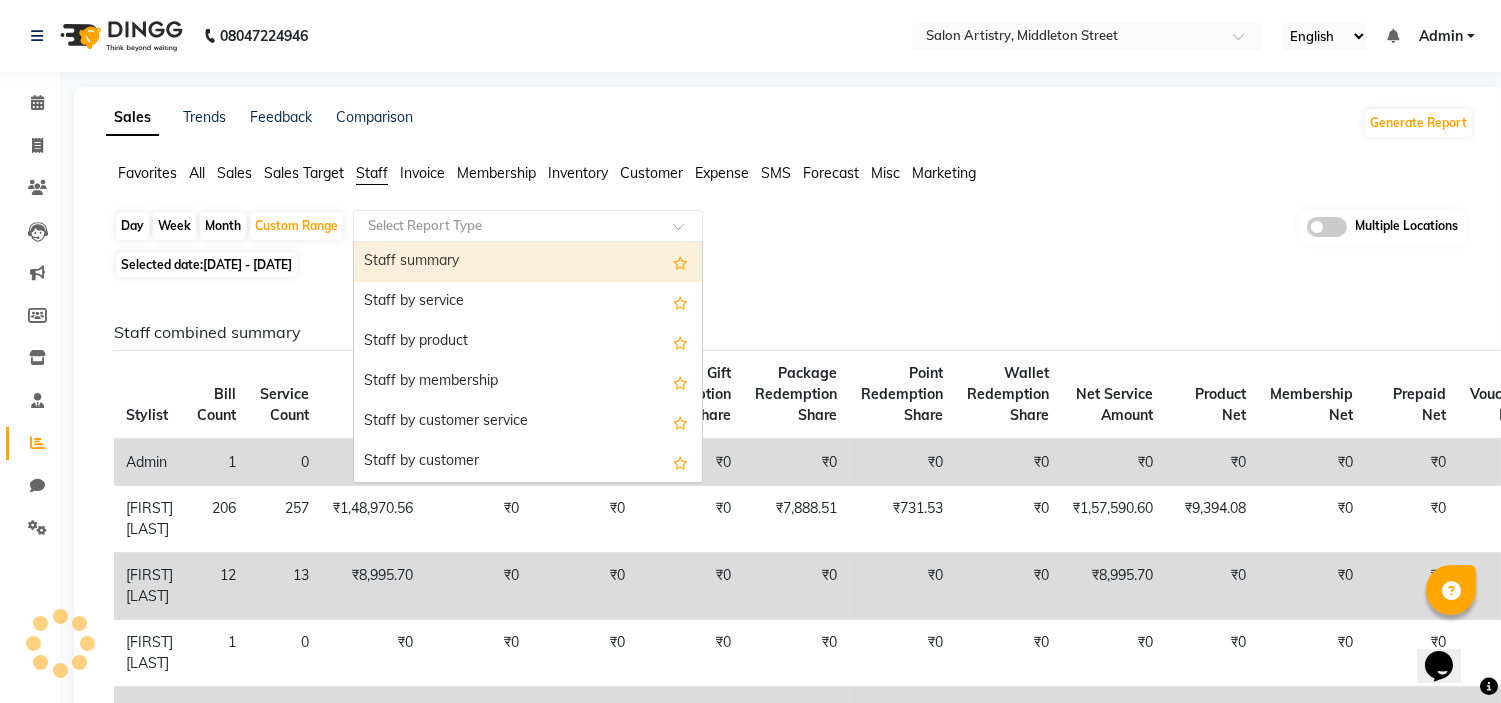 click 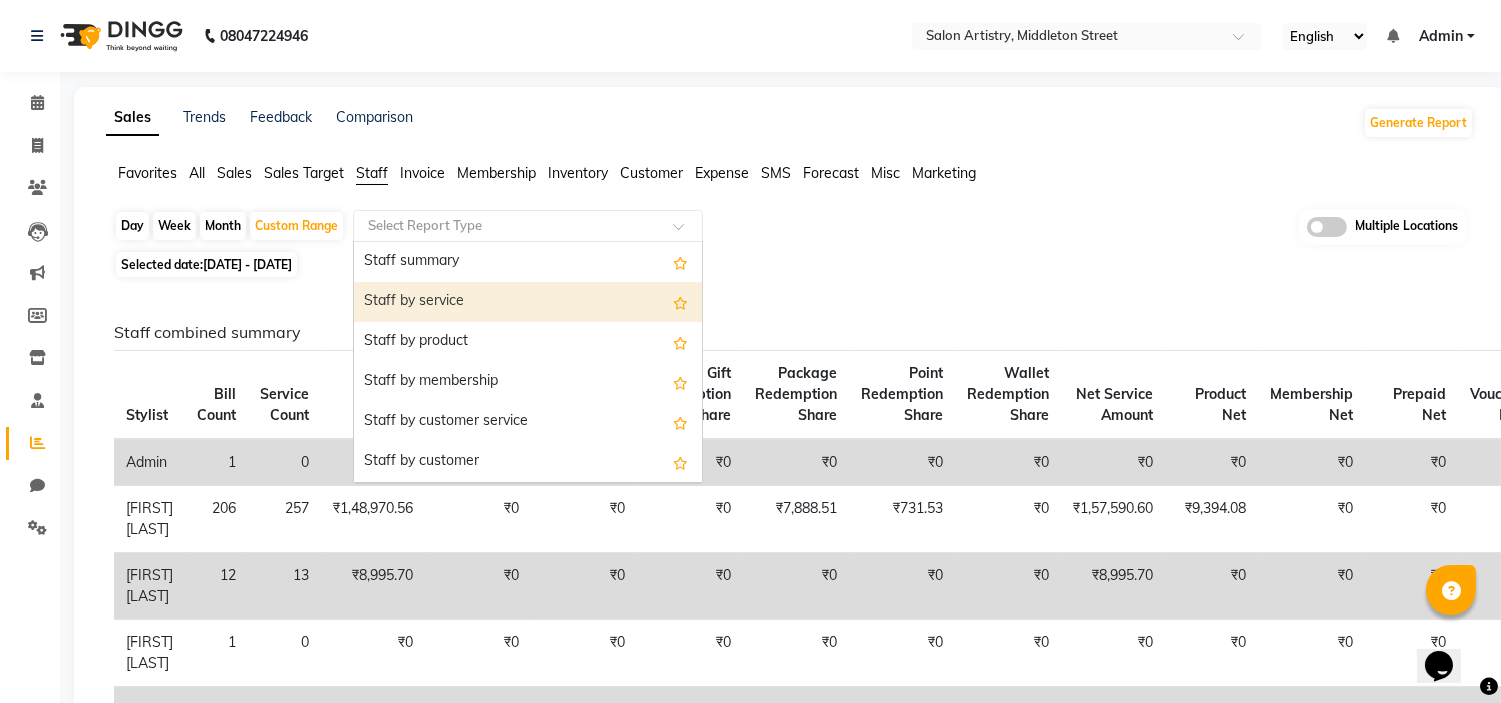 click on "Staff by service" at bounding box center [528, 302] 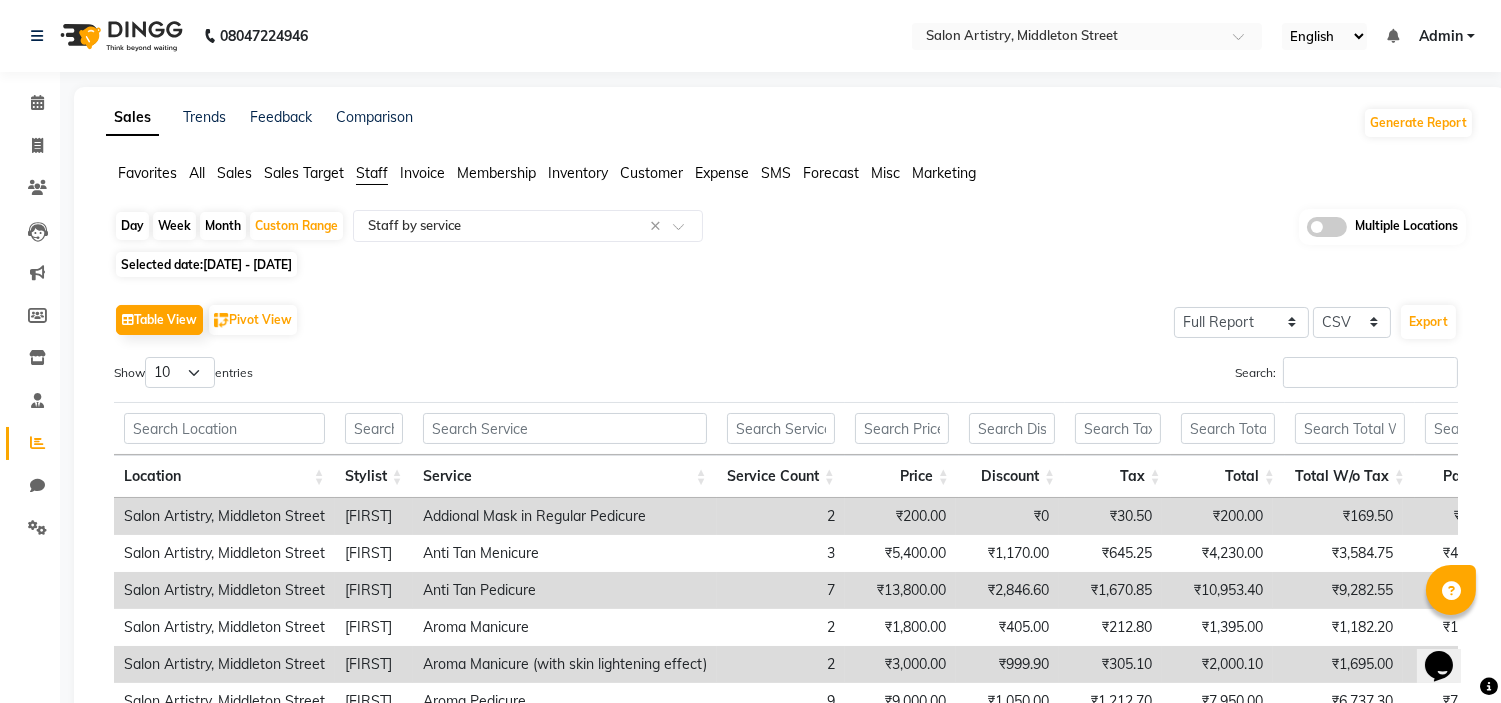click on "[DATE] - [DATE]" 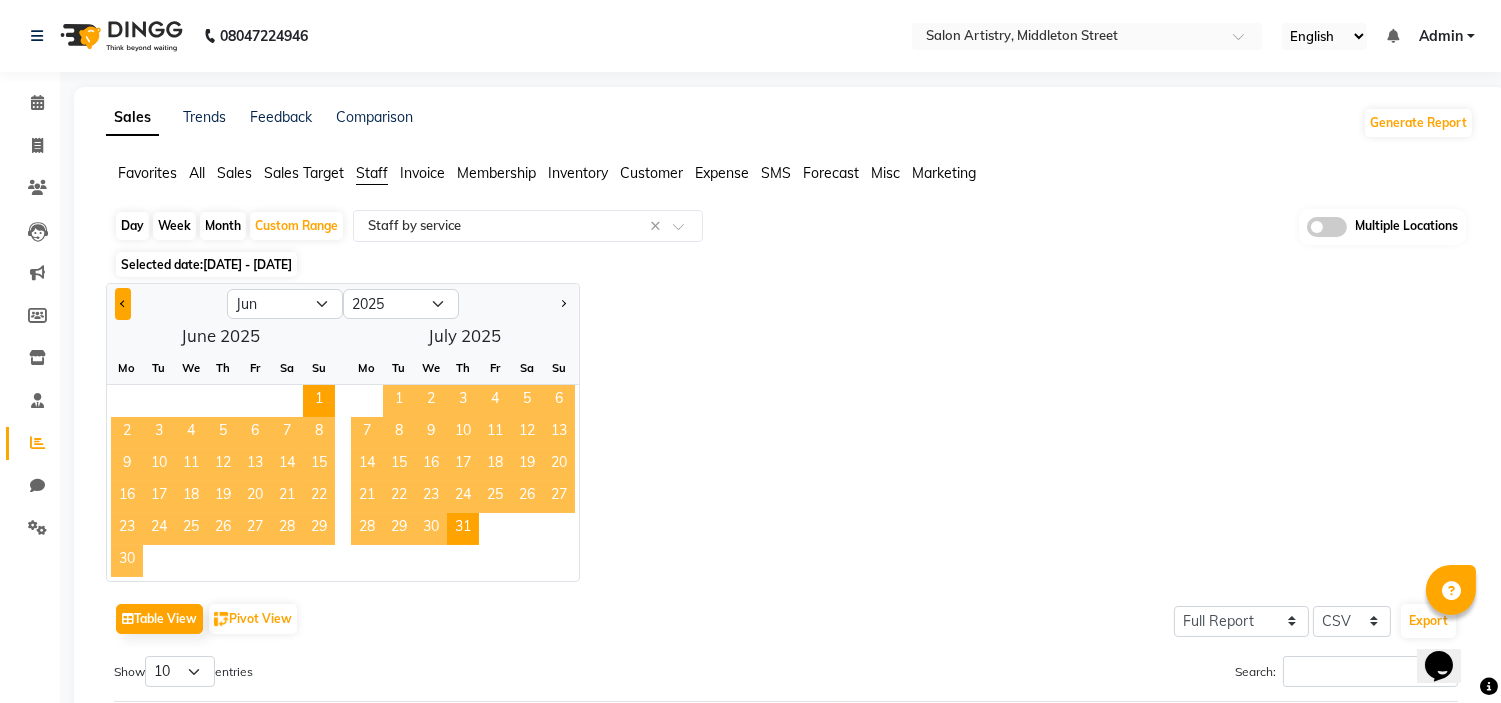 click 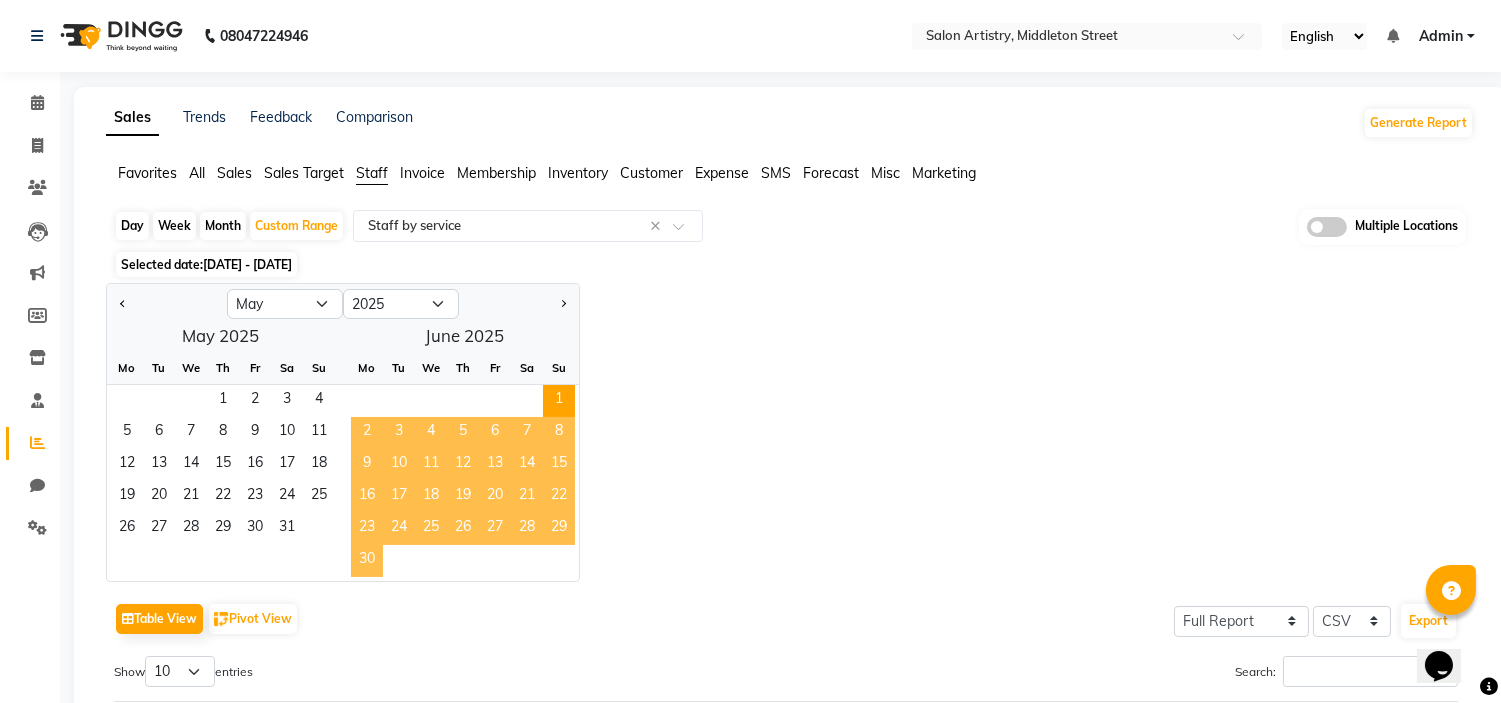 click on "Jan Feb Mar Apr May Jun Jul Aug Sep Oct Nov Dec 2015 2016 2017 2018 2019 2020 2021 2022 2023 2024 2025 2026 2027 2028 2029 2030 2031 2032 2033 2034 2035  May 2025  Mo Tu We Th Fr Sa Su  1   2   3   4   5   6   7   8   9   10   11   12   13   14   15   16   17   18   19   20   21   22   23   24   25   26   27   28   29   30   31   June 2025  Mo Tu We Th Fr Sa Su  1   2   3   4   5   6   7   8   9   10   11   12   13   14   15   16   17   18   19   20   21   22   23   24   25   26   27   28   29   30" 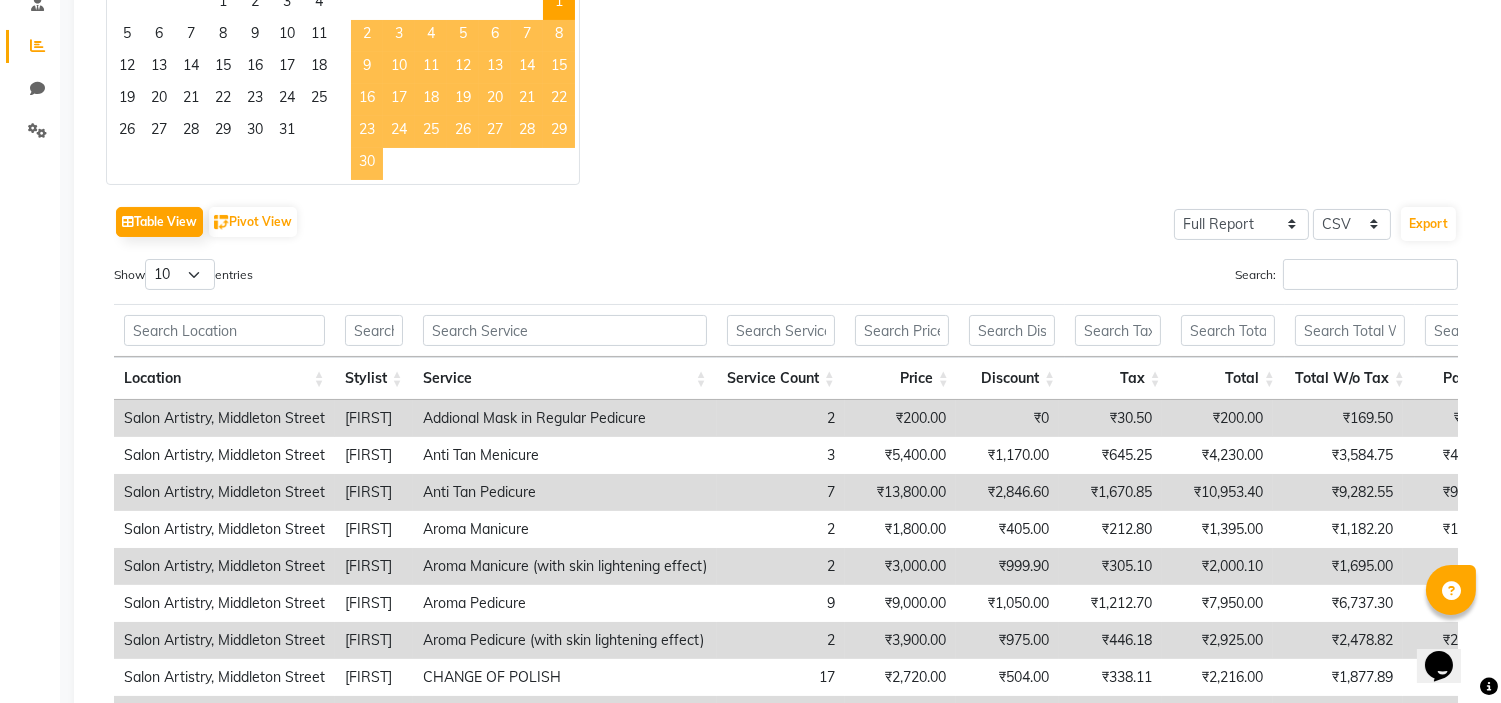scroll, scrollTop: 400, scrollLeft: 0, axis: vertical 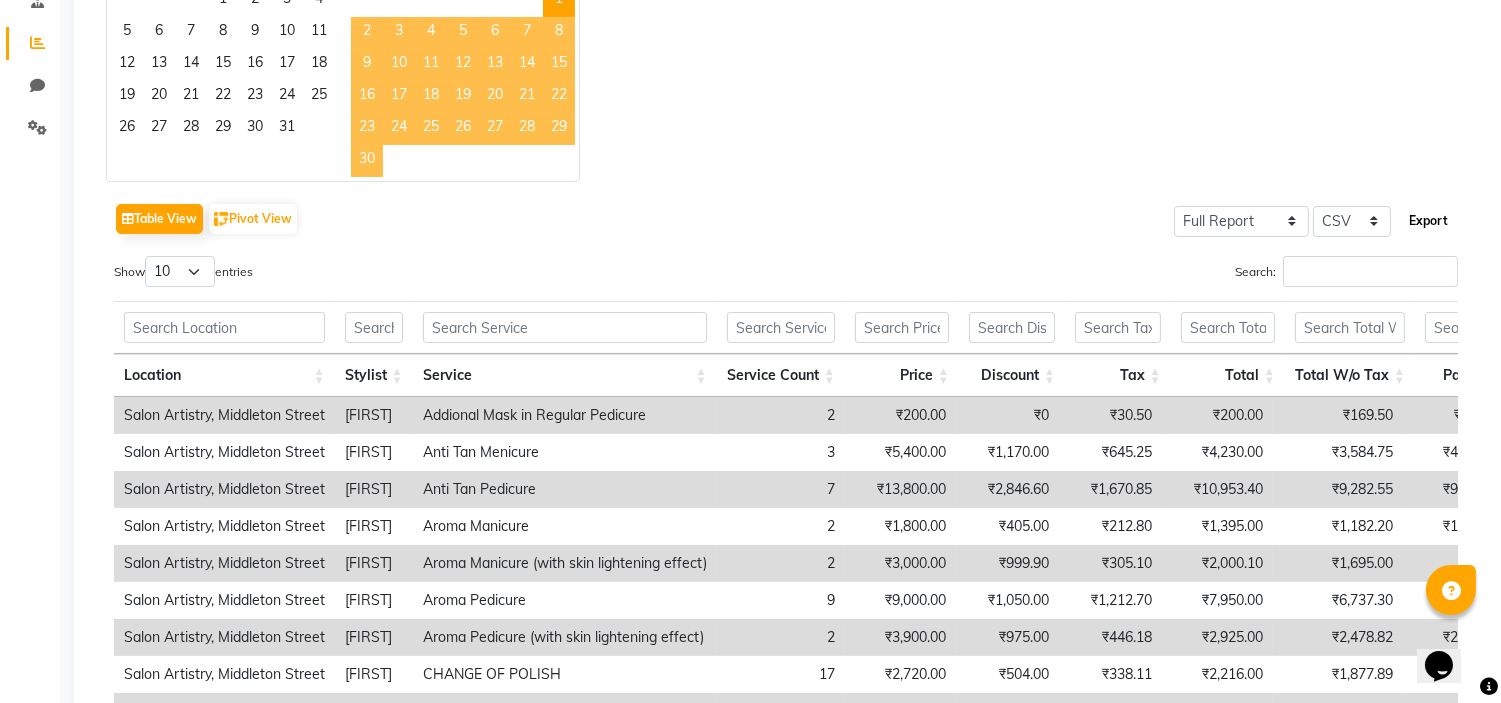 click on "Export" 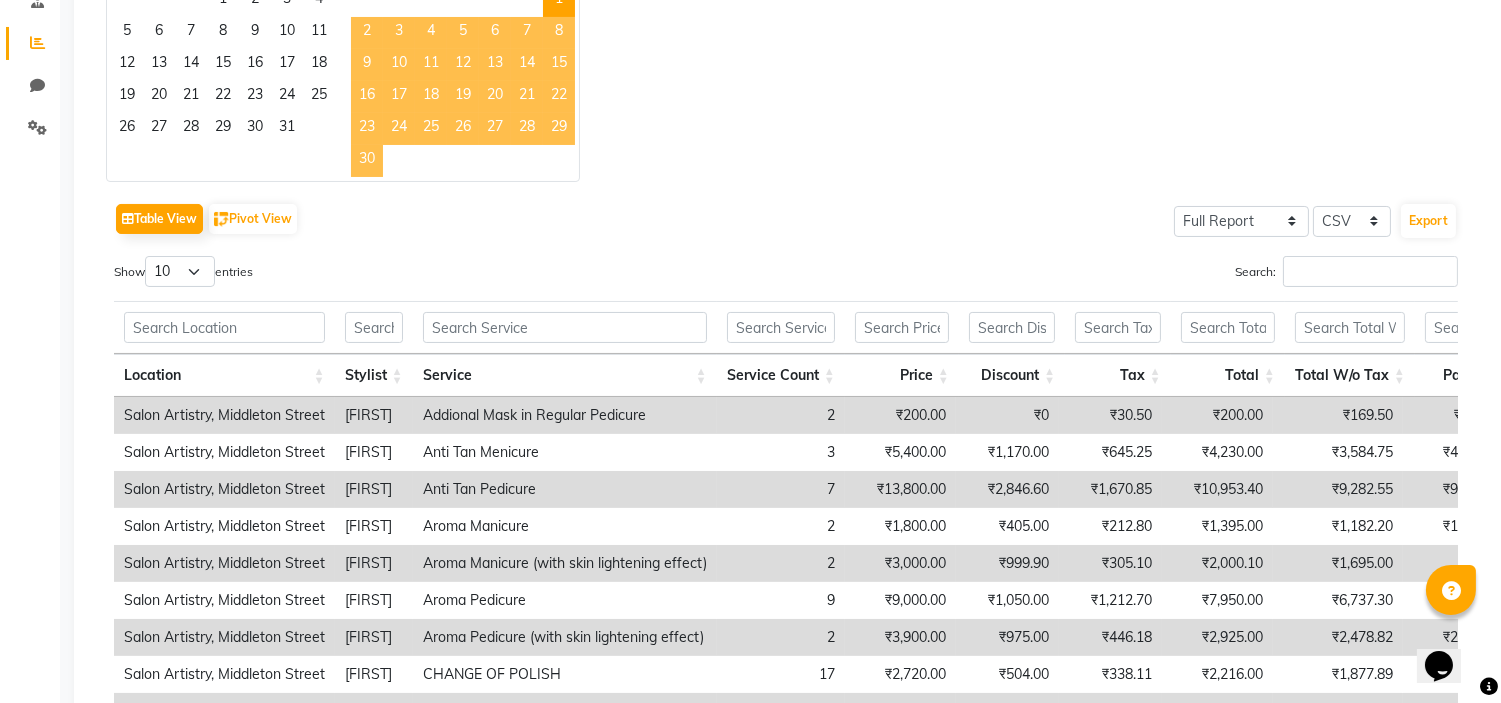 click on "Jan Feb Mar Apr May Jun Jul Aug Sep Oct Nov Dec 2015 2016 2017 2018 2019 2020 2021 2022 2023 2024 2025 2026 2027 2028 2029 2030 2031 2032 2033 2034 2035  May 2025  Mo Tu We Th Fr Sa Su  1   2   3   4   5   6   7   8   9   10   11   12   13   14   15   16   17   18   19   20   21   22   23   24   25   26   27   28   29   30   31   June 2025  Mo Tu We Th Fr Sa Su  1   2   3   4   5   6   7   8   9   10   11   12   13   14   15   16   17   18   19   20   21   22   23   24   25   26   27   28   29   30" 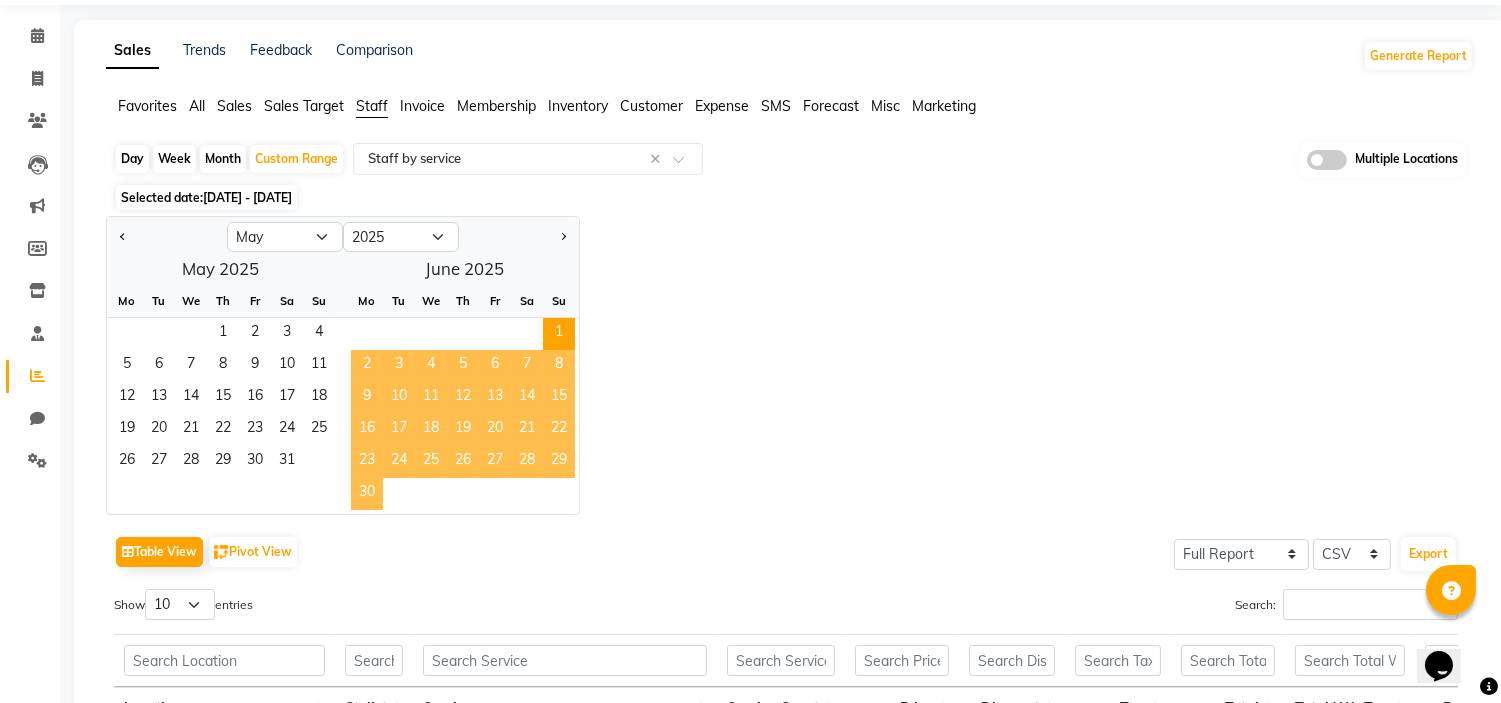 scroll, scrollTop: 0, scrollLeft: 0, axis: both 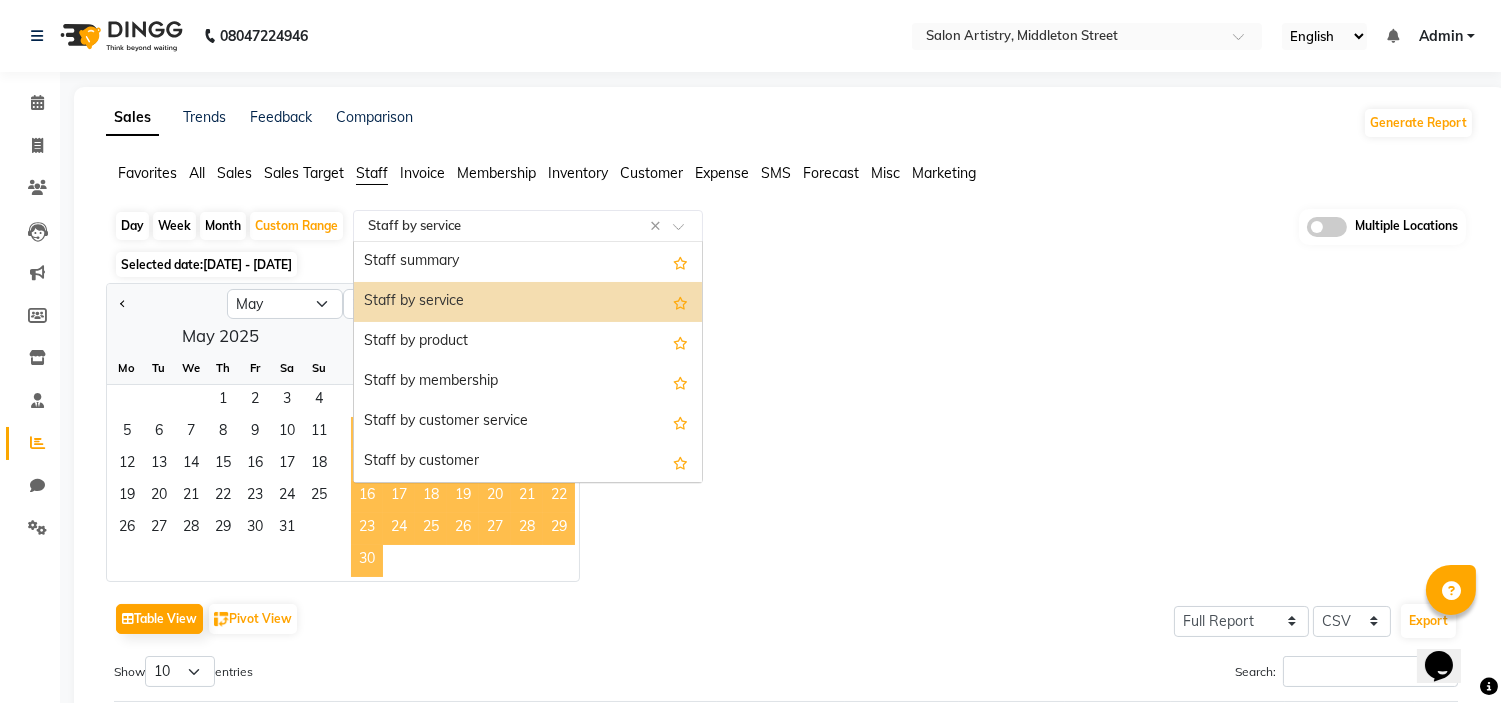 click 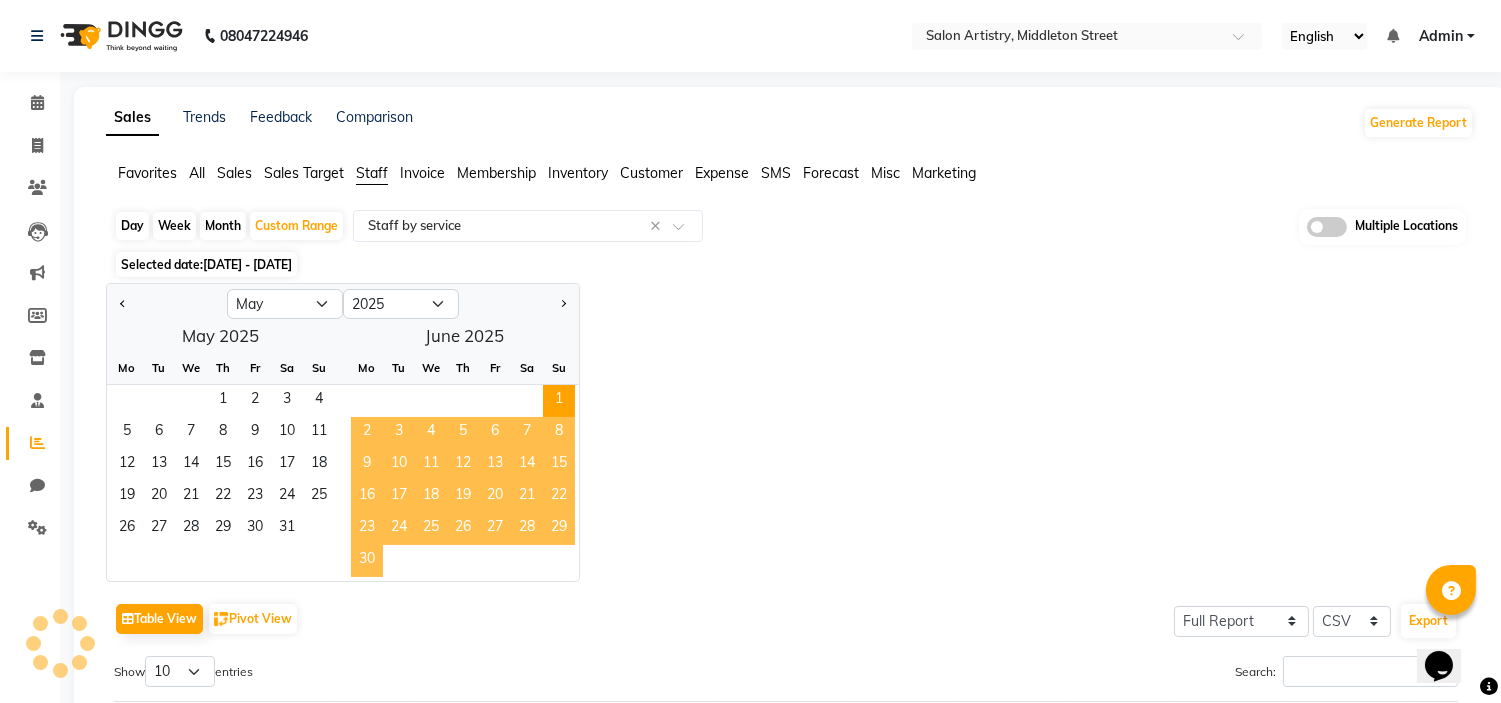 click on "Jan Feb Mar Apr May Jun Jul Aug Sep Oct Nov Dec 2015 2016 2017 2018 2019 2020 2021 2022 2023 2024 2025 2026 2027 2028 2029 2030 2031 2032 2033 2034 2035  May 2025  Mo Tu We Th Fr Sa Su  1   2   3   4   5   6   7   8   9   10   11   12   13   14   15   16   17   18   19   20   21   22   23   24   25   26   27   28   29   30   31   June 2025  Mo Tu We Th Fr Sa Su  1   2   3   4   5   6   7   8   9   10   11   12   13   14   15   16   17   18   19   20   21   22   23   24   25   26   27   28   29   30" 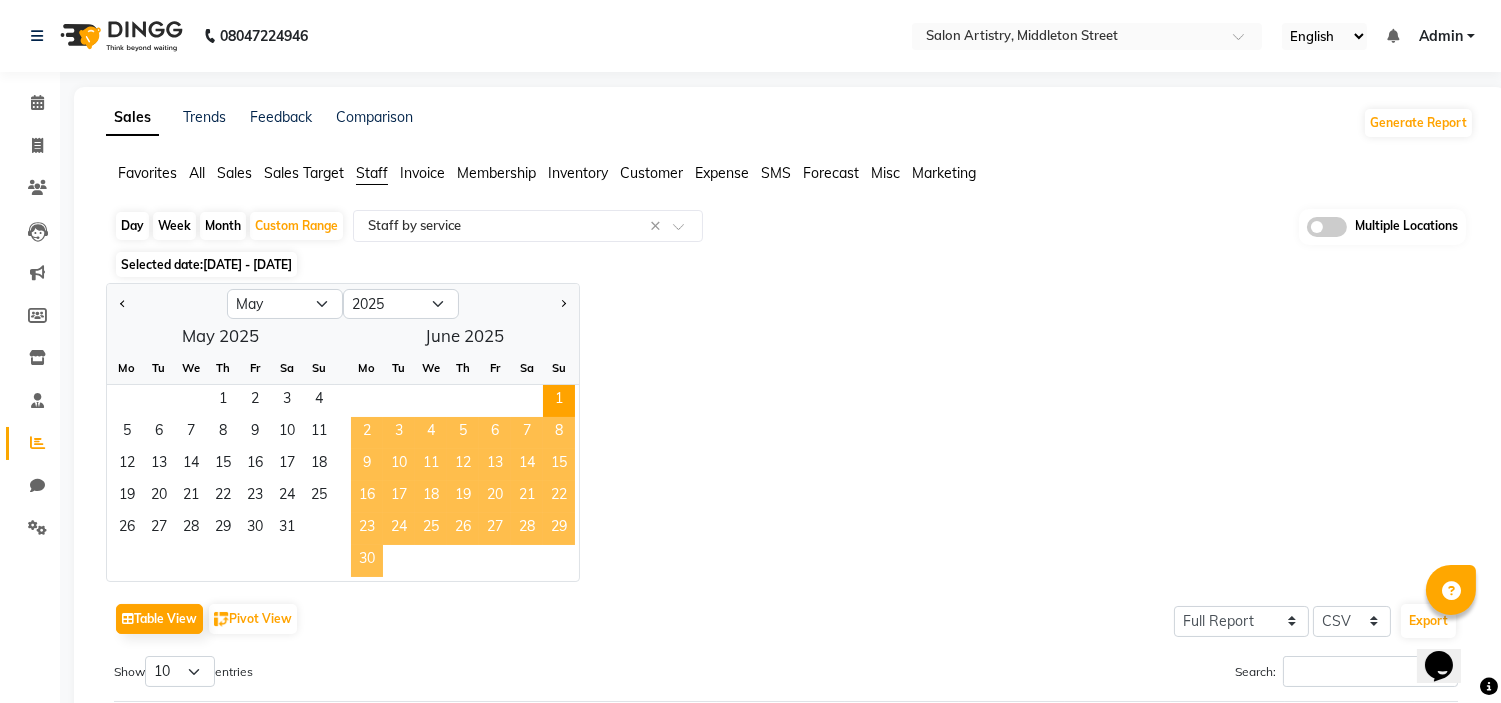 click on "[DATE] - [DATE]" 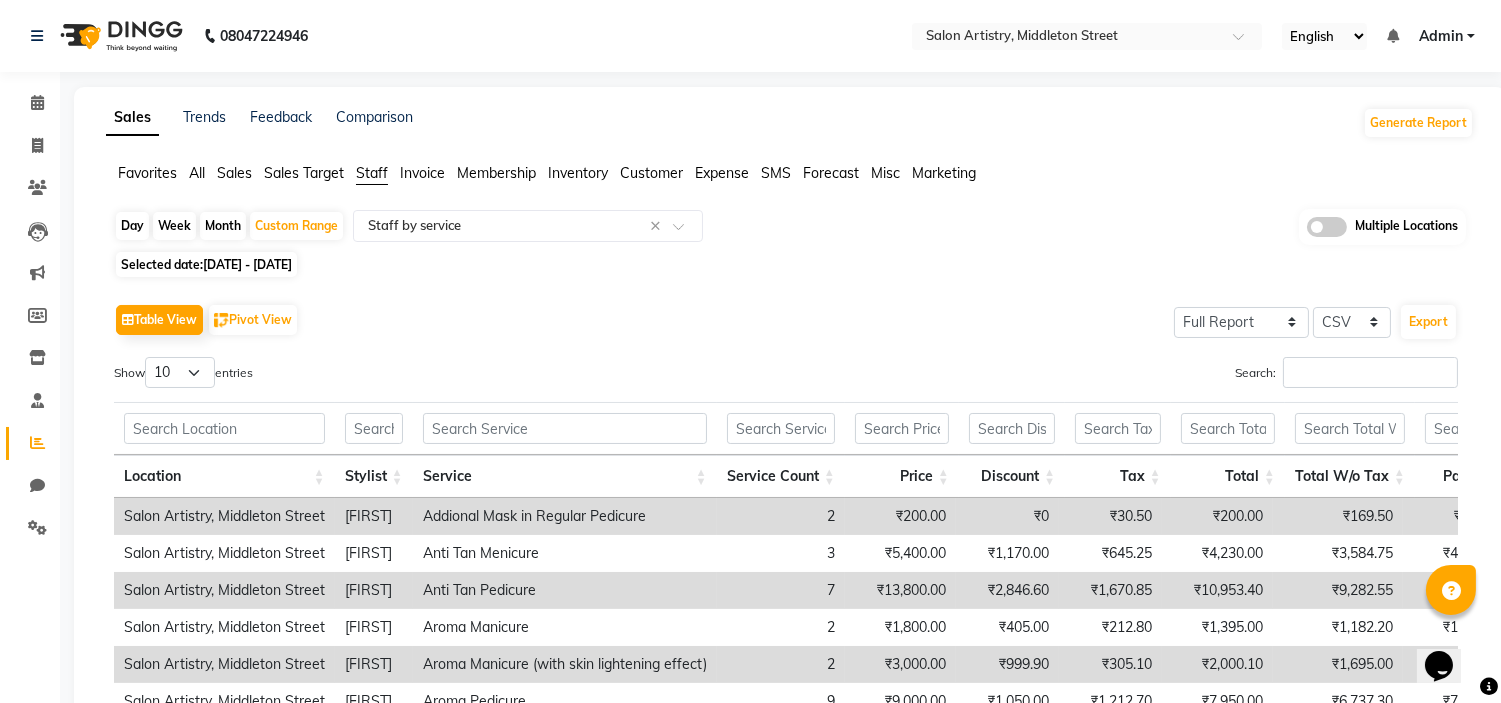 click on "Table View   Pivot View  Select Full Report Filtered Report Select CSV PDF  Export" 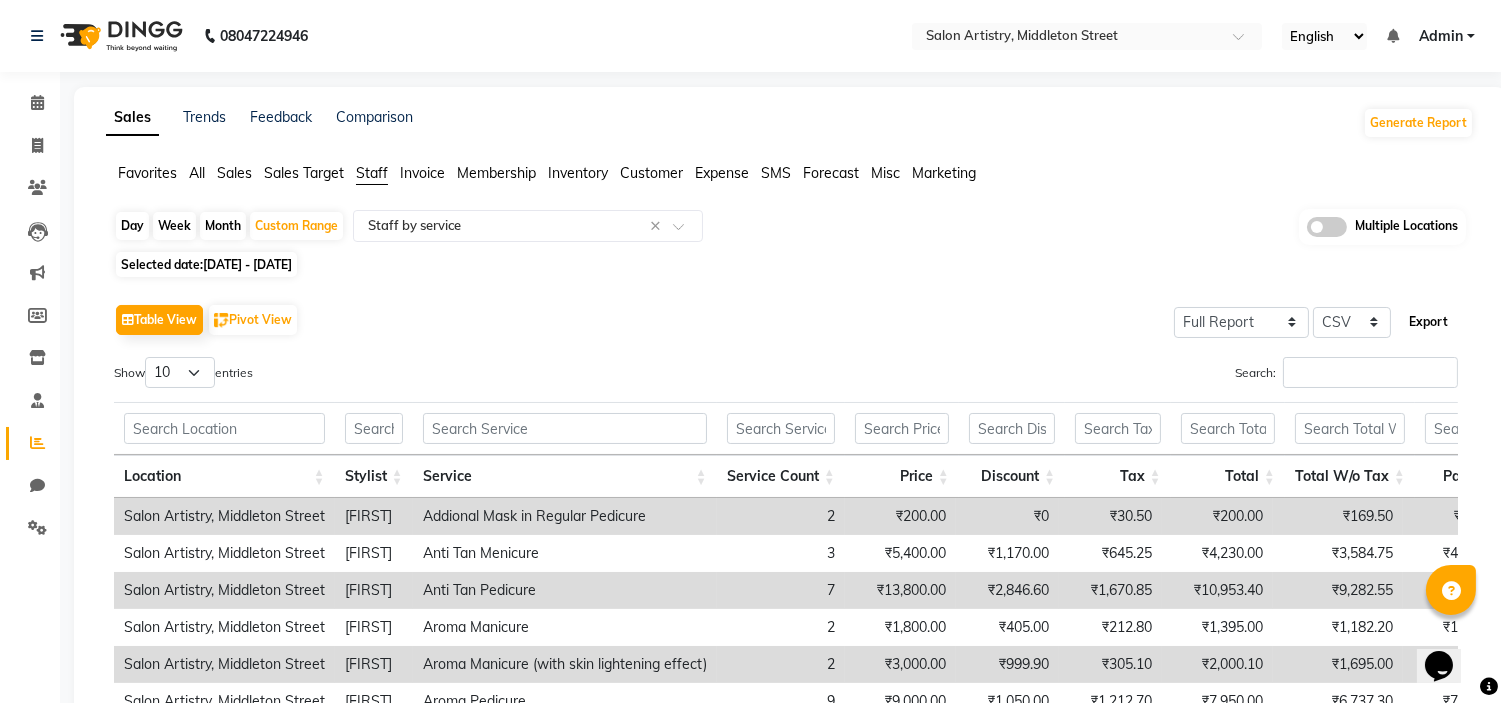 click on "Export" 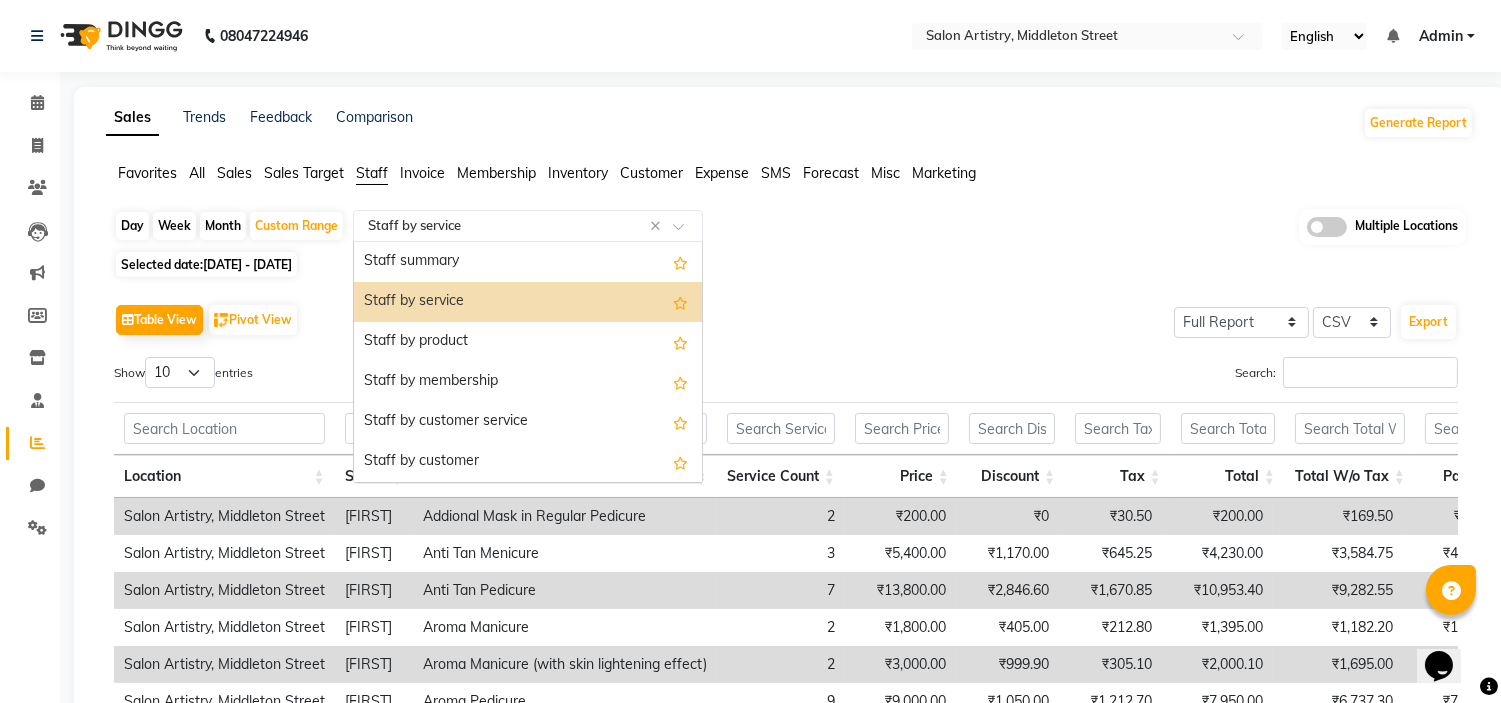 click 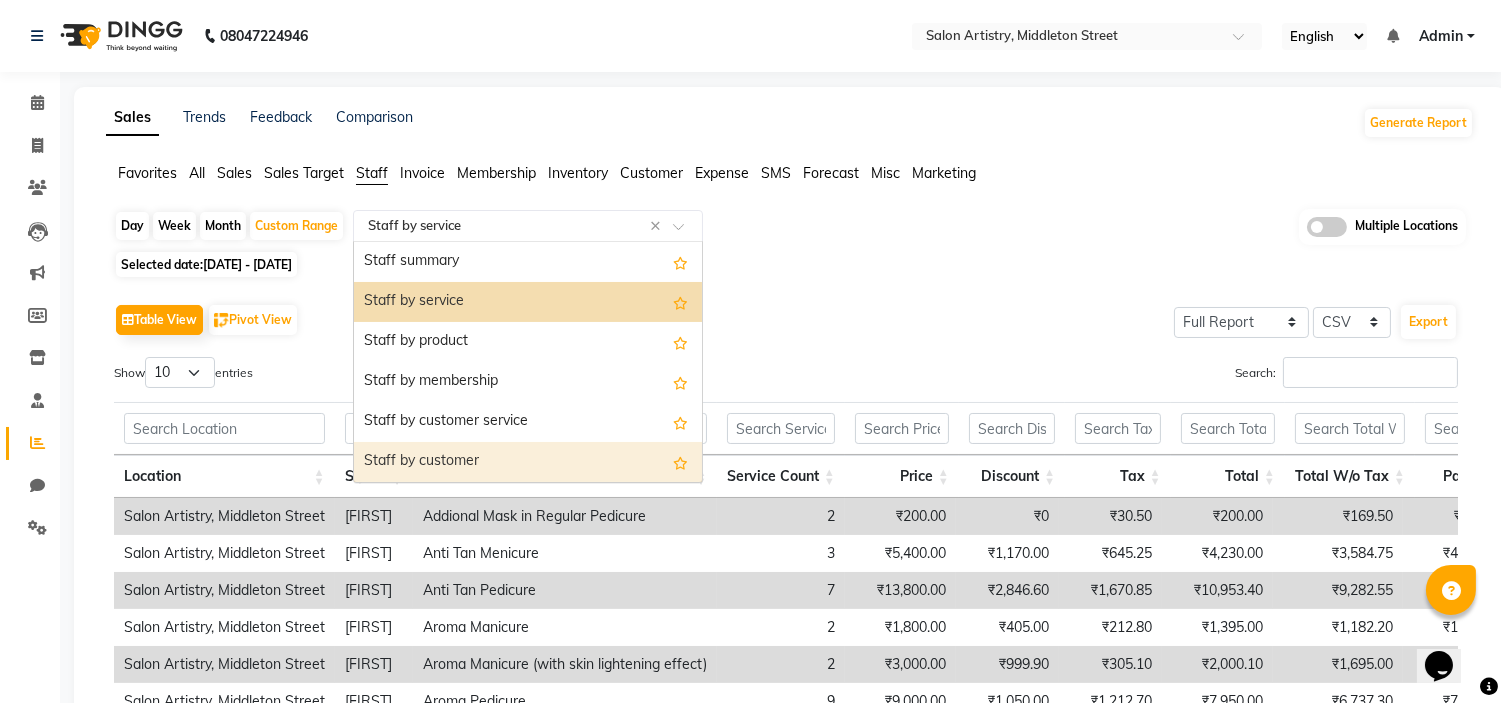 click on "Staff by customer" at bounding box center (528, 462) 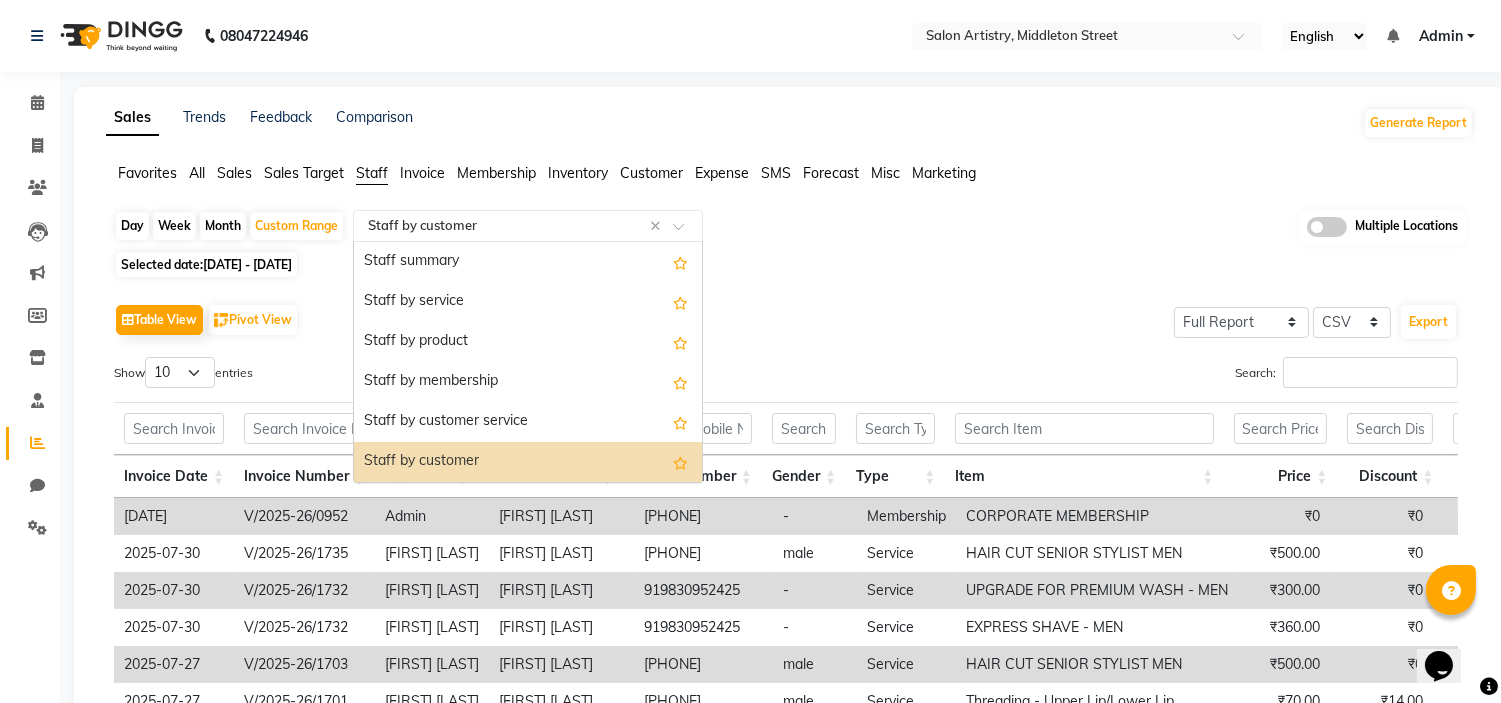click 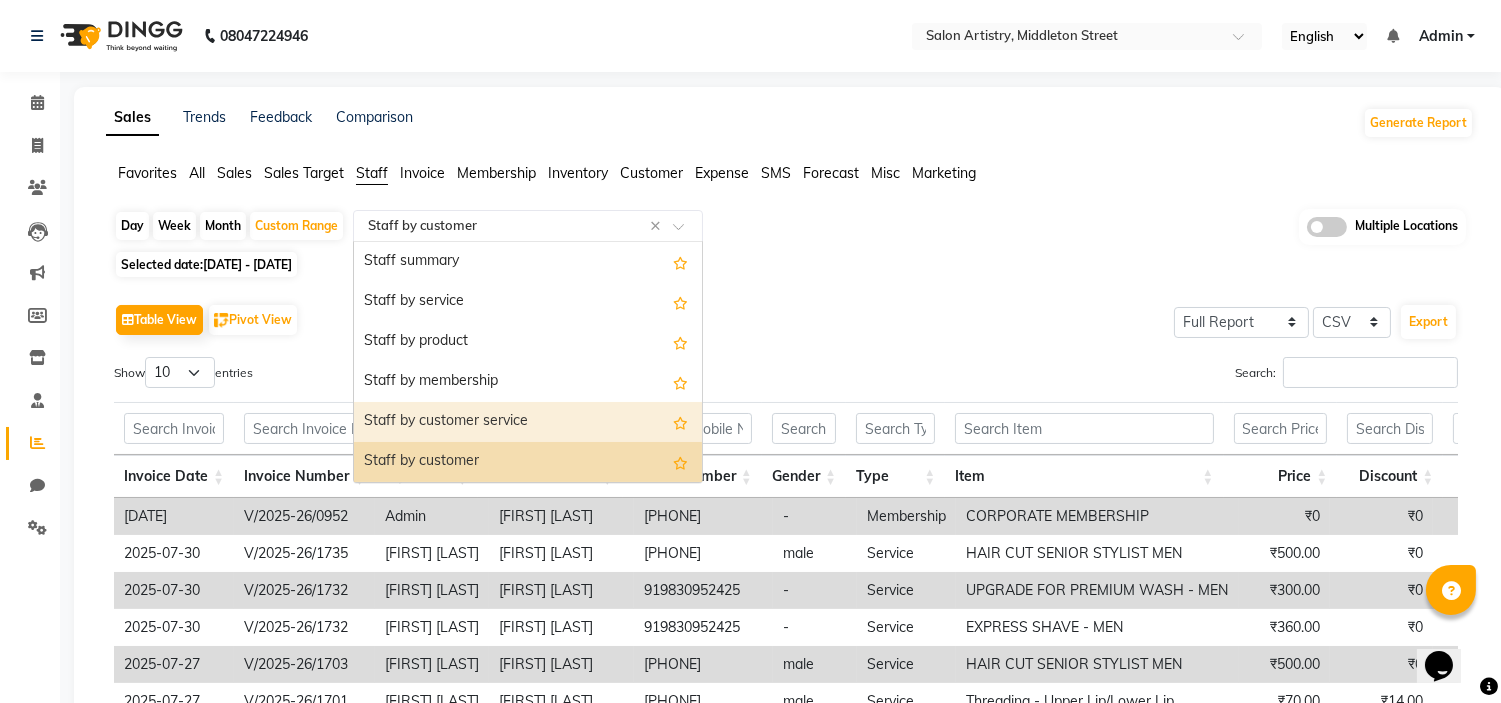 click on "Staff by customer service" at bounding box center [528, 422] 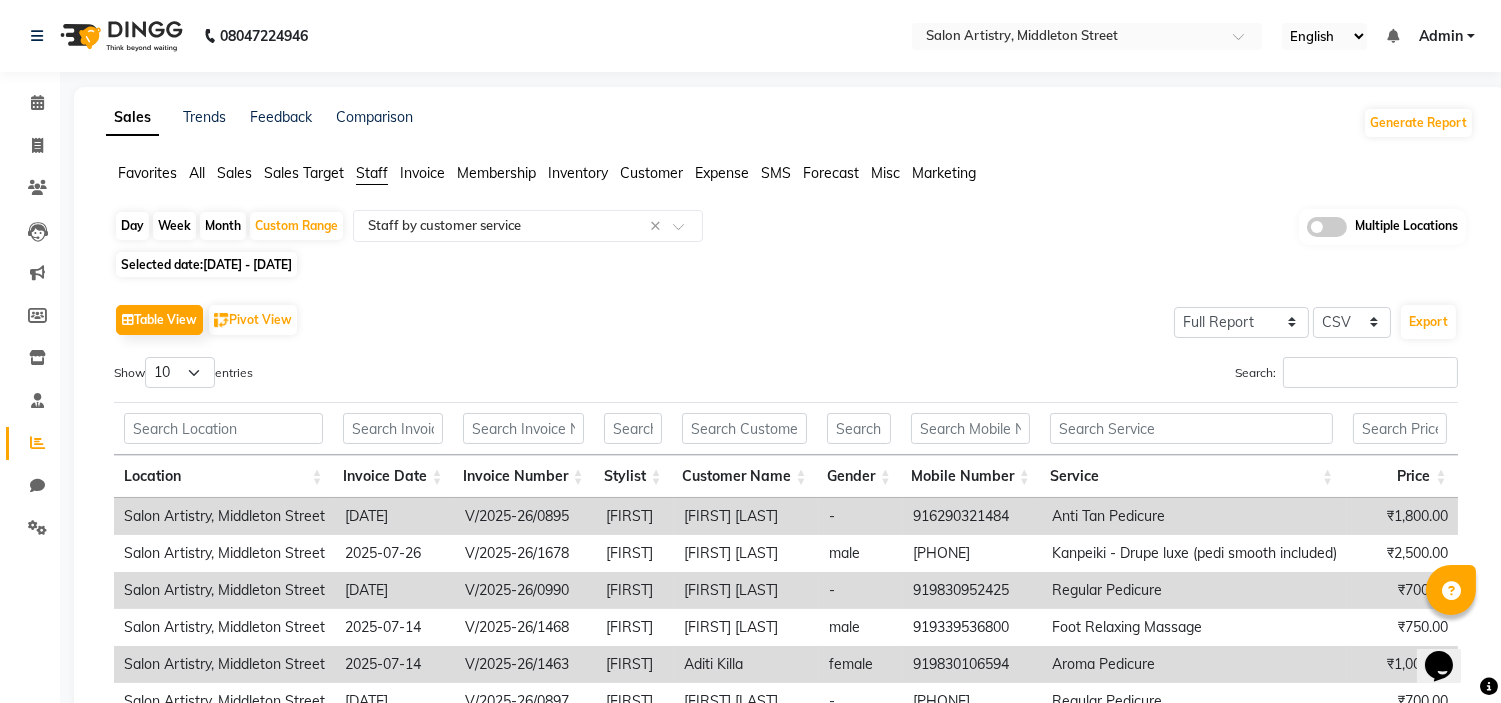 click on "Salon Artistry, Middleton Street 2025-06-06 V/2025-26/0895 [FIRST] [LAST] - [PHONE] Anti Tan Pedicure ₹1,800.00 ₹180.00 ₹247.12 ₹1,620.00 ₹1,372.88 ₹12,933.00 ₹1,620.00 ₹0 ₹0  Salon Artistry, Middleton Street 2025-07-26 V/2025-26/1678 [FIRST] [LAST] male [PHONE] Kanpeiki - Drupe luxe (pedi smooth included) ₹2,500.00 ₹500.00 ₹305.08 ₹2,000.00 ₹1,694.92" 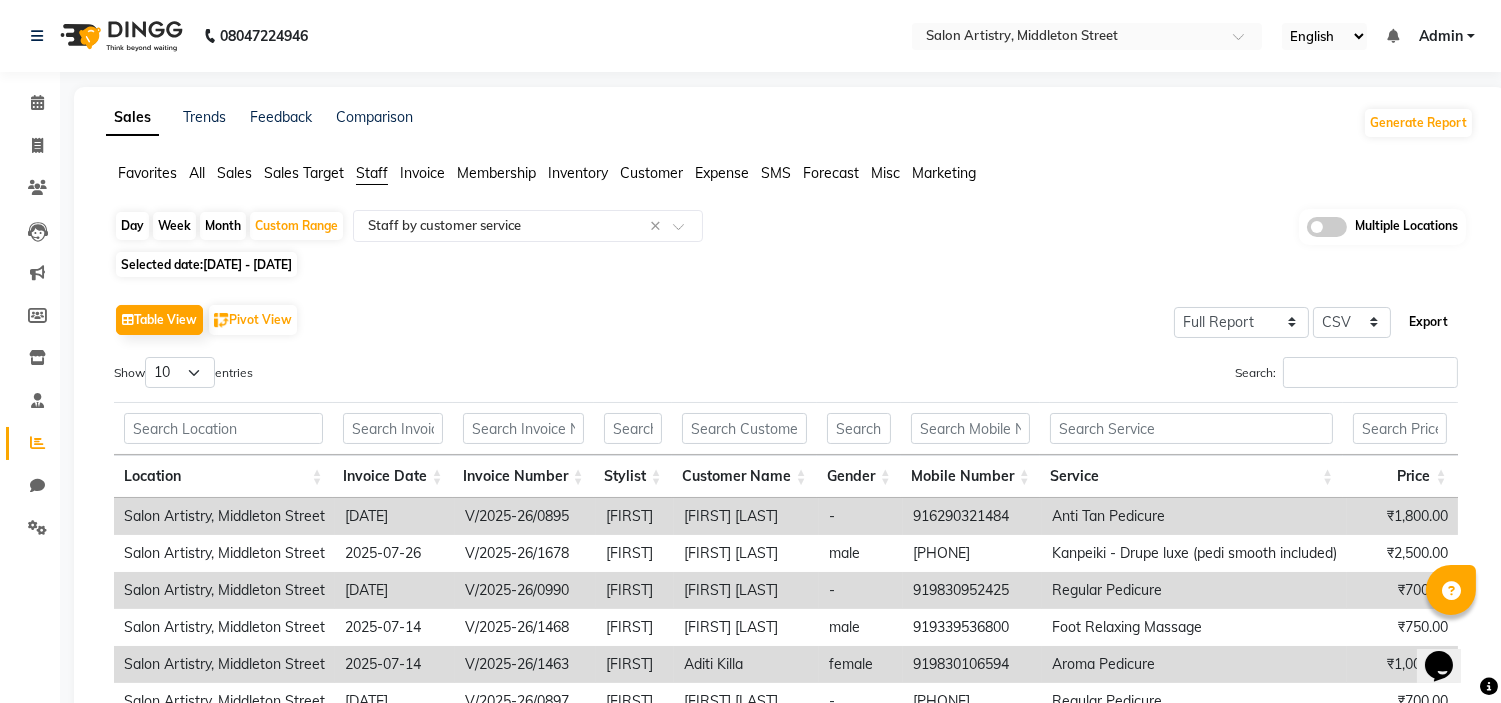 click on "Export" 